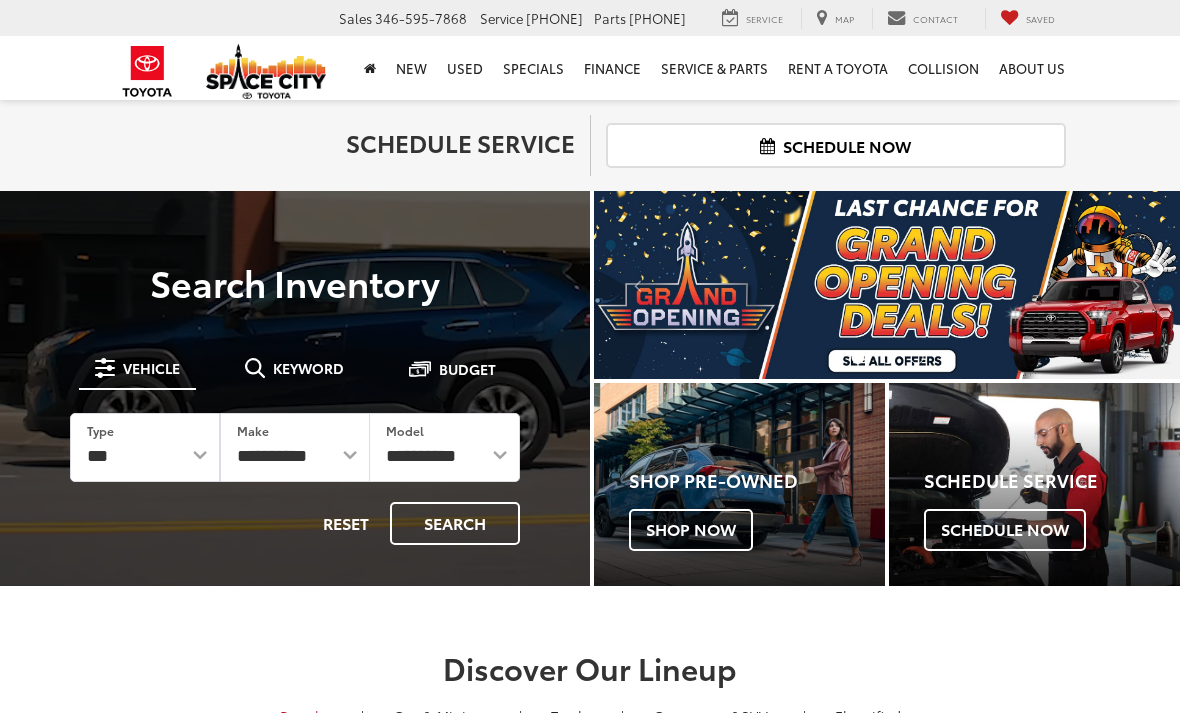 scroll, scrollTop: 0, scrollLeft: 0, axis: both 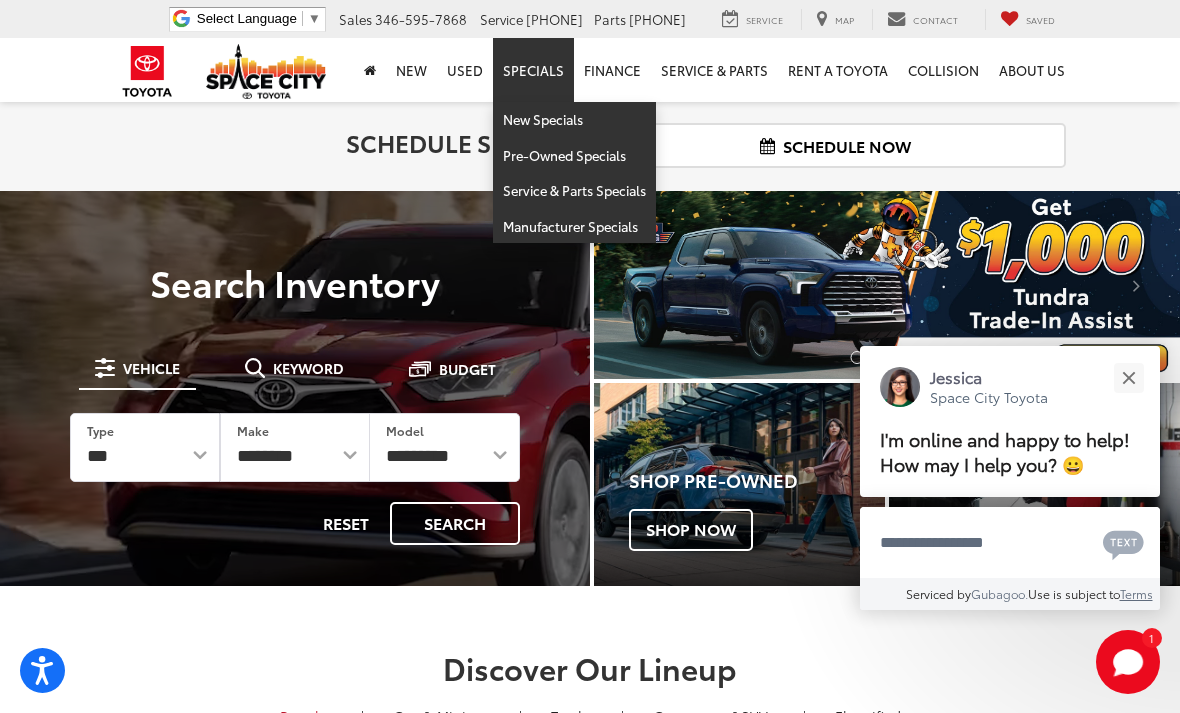 click at bounding box center [1128, 377] 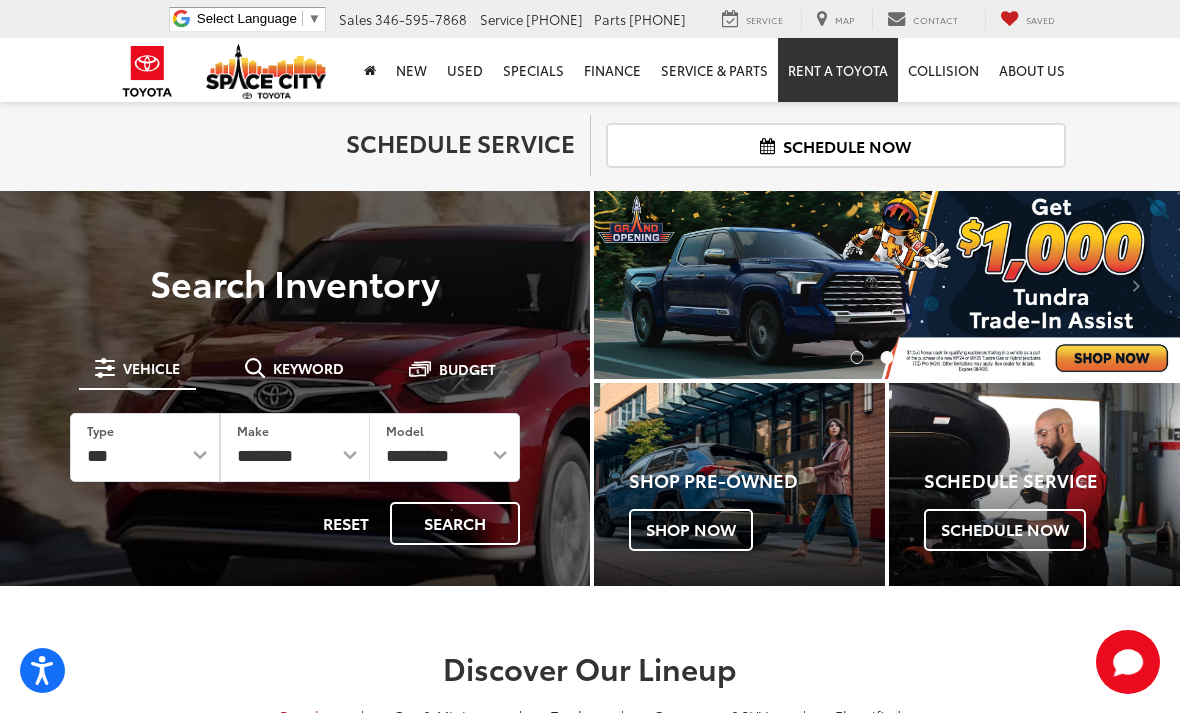 click on "Rent a Toyota" at bounding box center (838, 70) 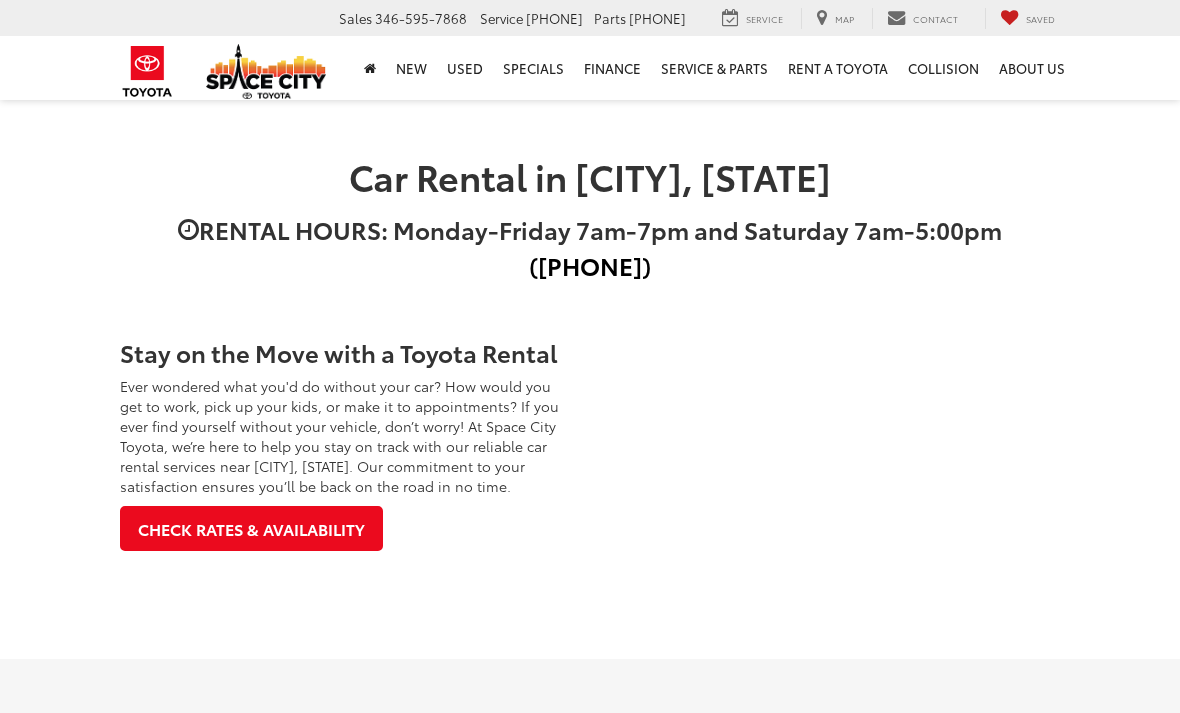 scroll, scrollTop: 0, scrollLeft: 0, axis: both 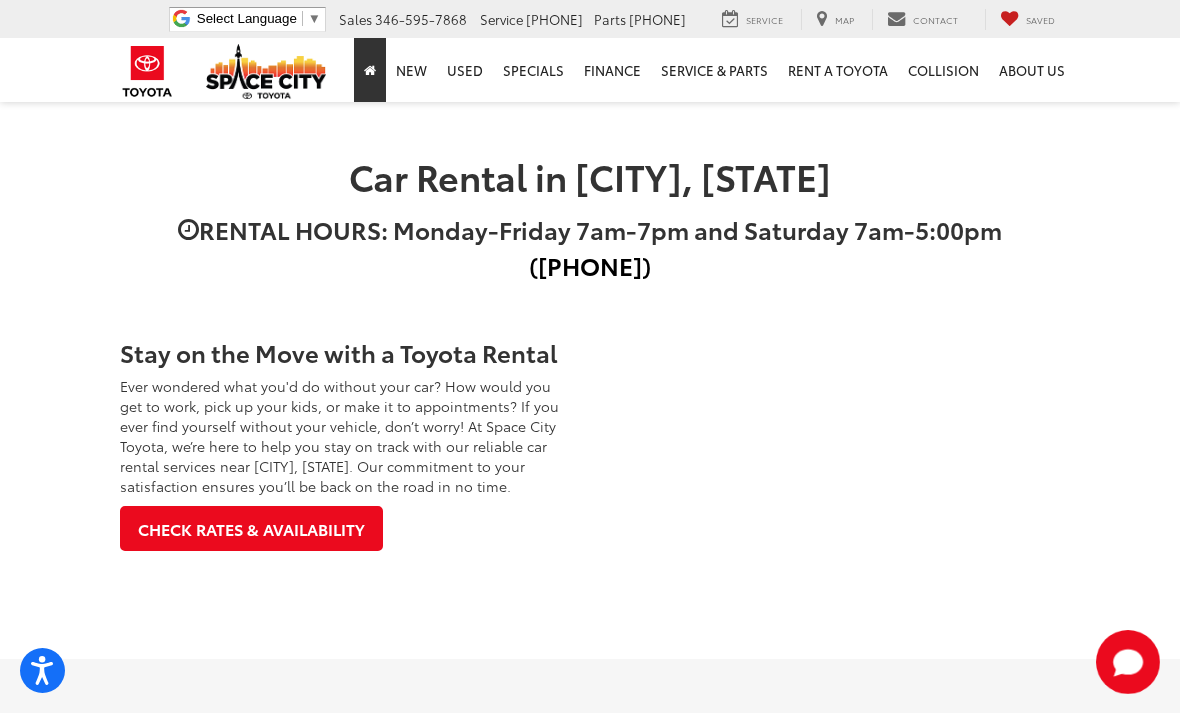click at bounding box center [370, 70] 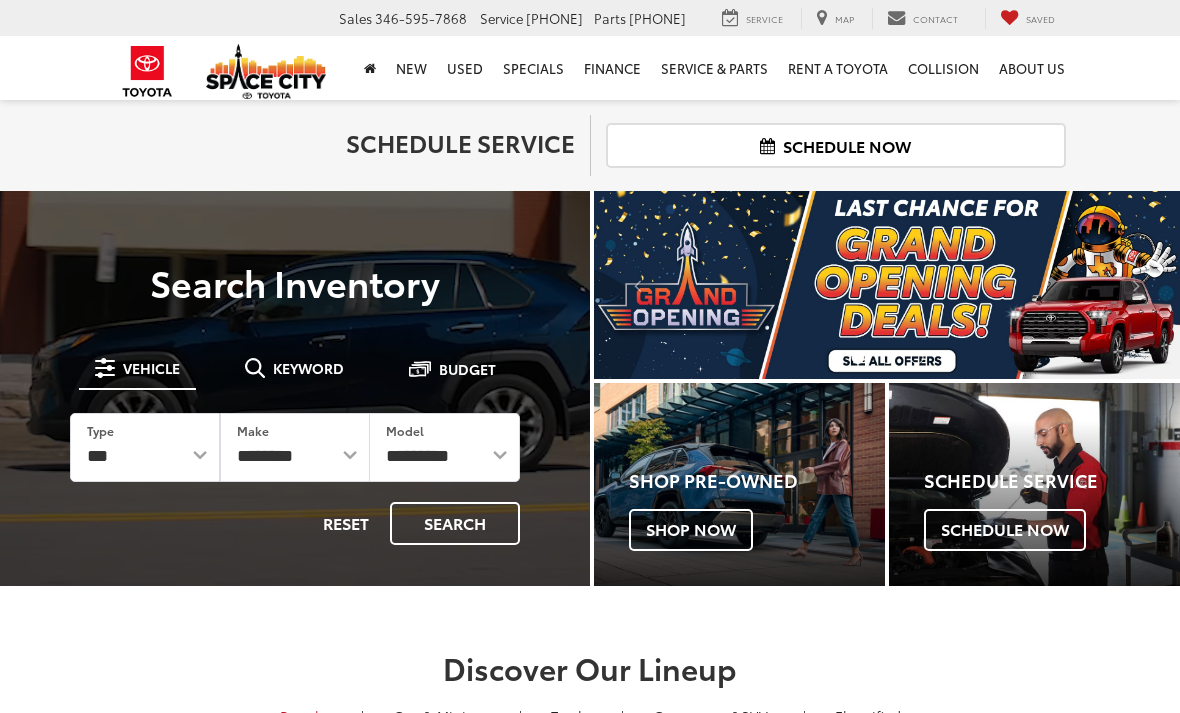 scroll, scrollTop: 0, scrollLeft: 0, axis: both 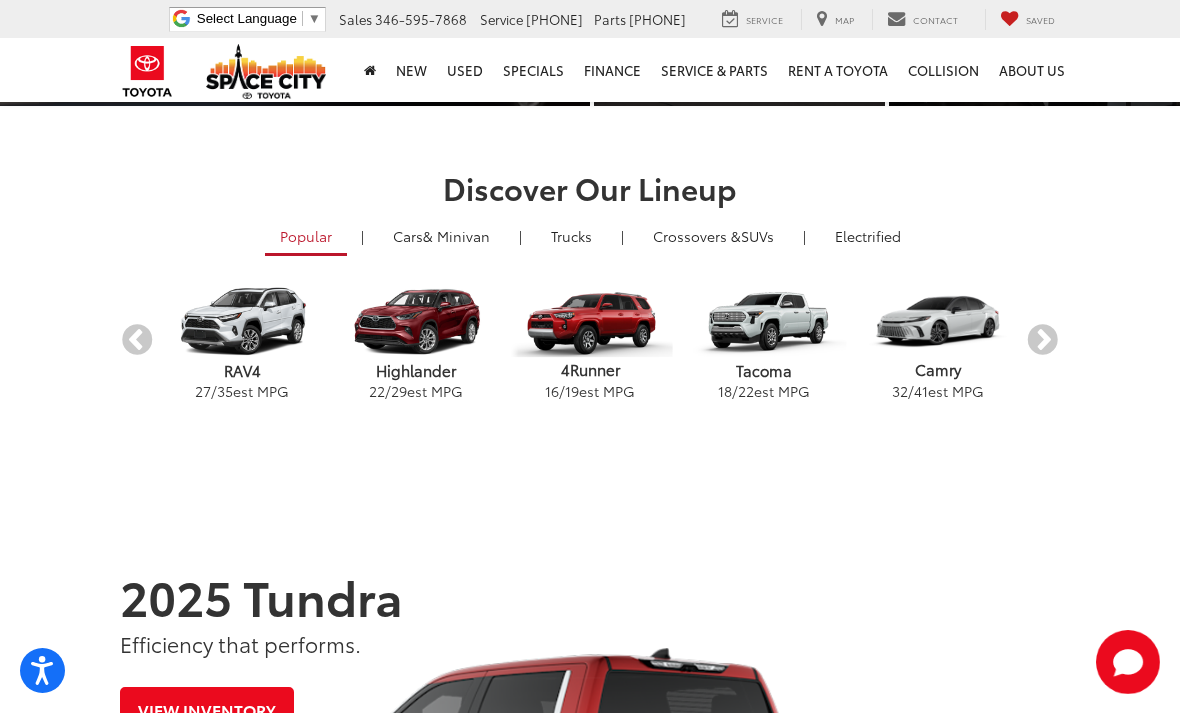 click on "Crossovers &
SUVs" at bounding box center (713, 236) 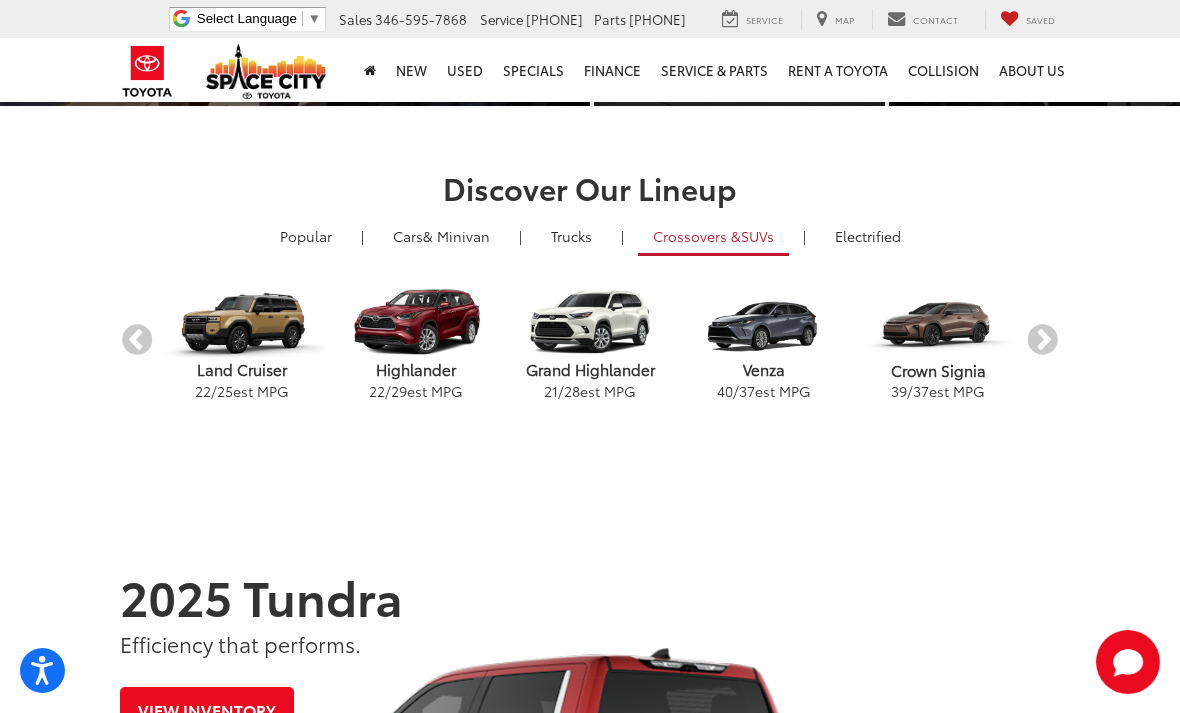 click on "Next" at bounding box center [1042, 340] 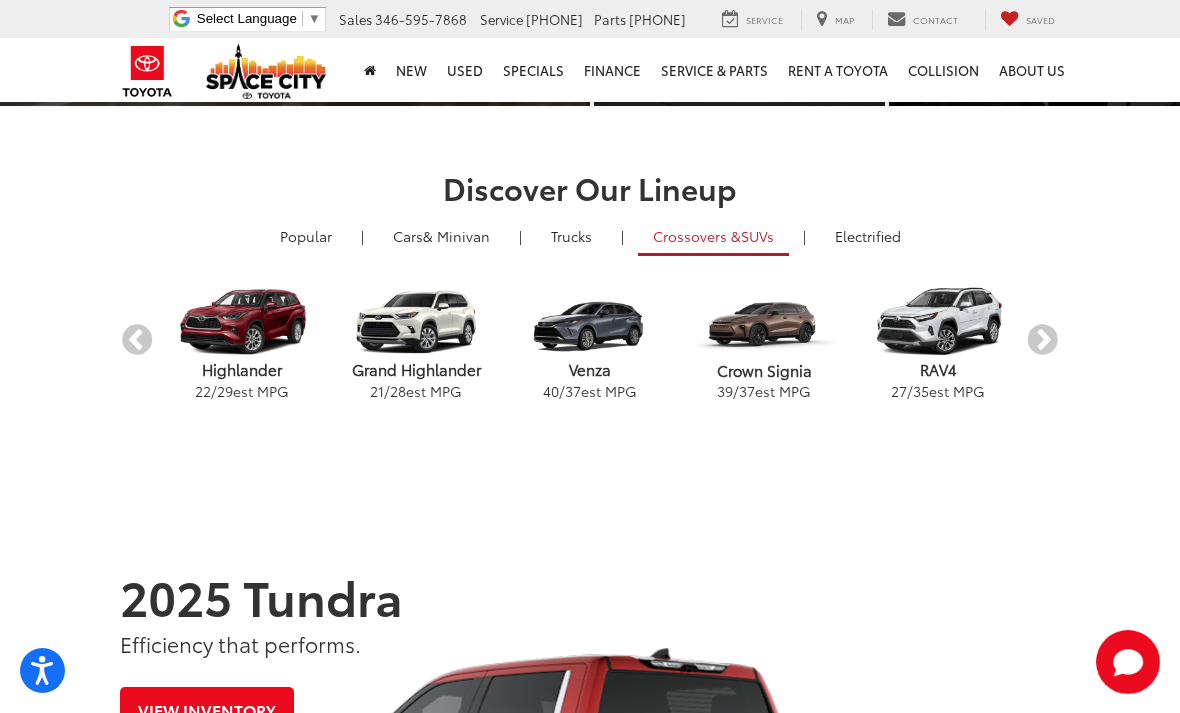 click on "Next" at bounding box center [1042, 340] 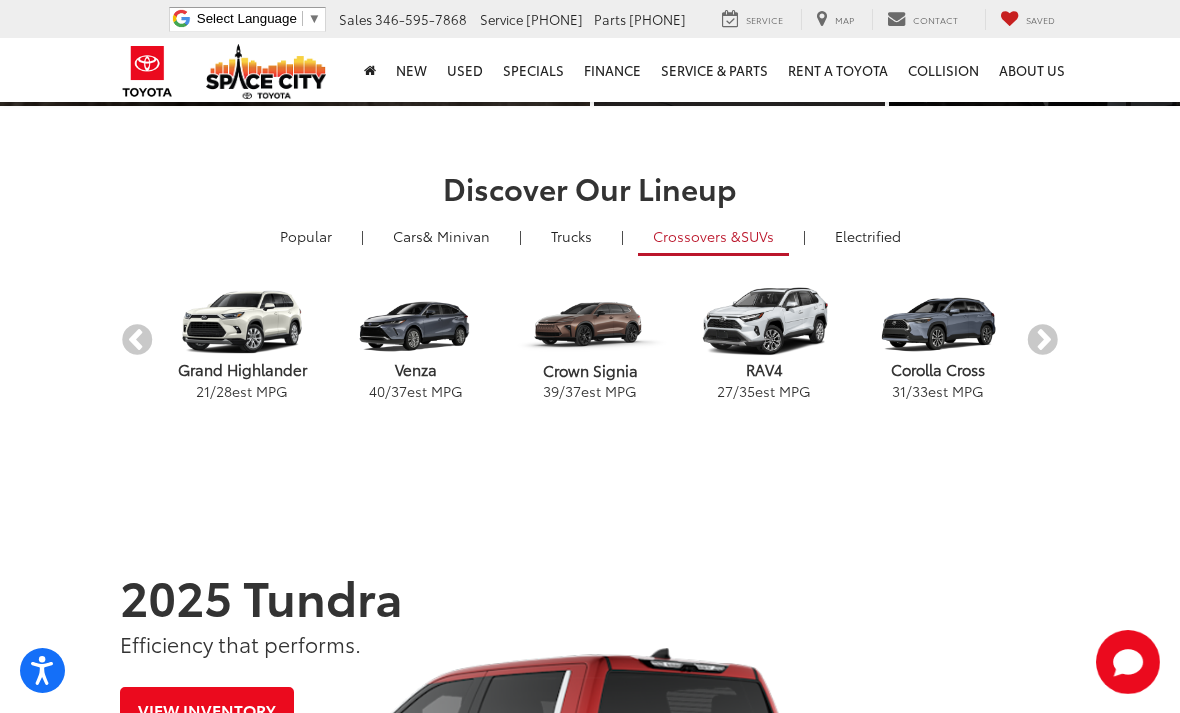 click on "Next" at bounding box center (1042, 340) 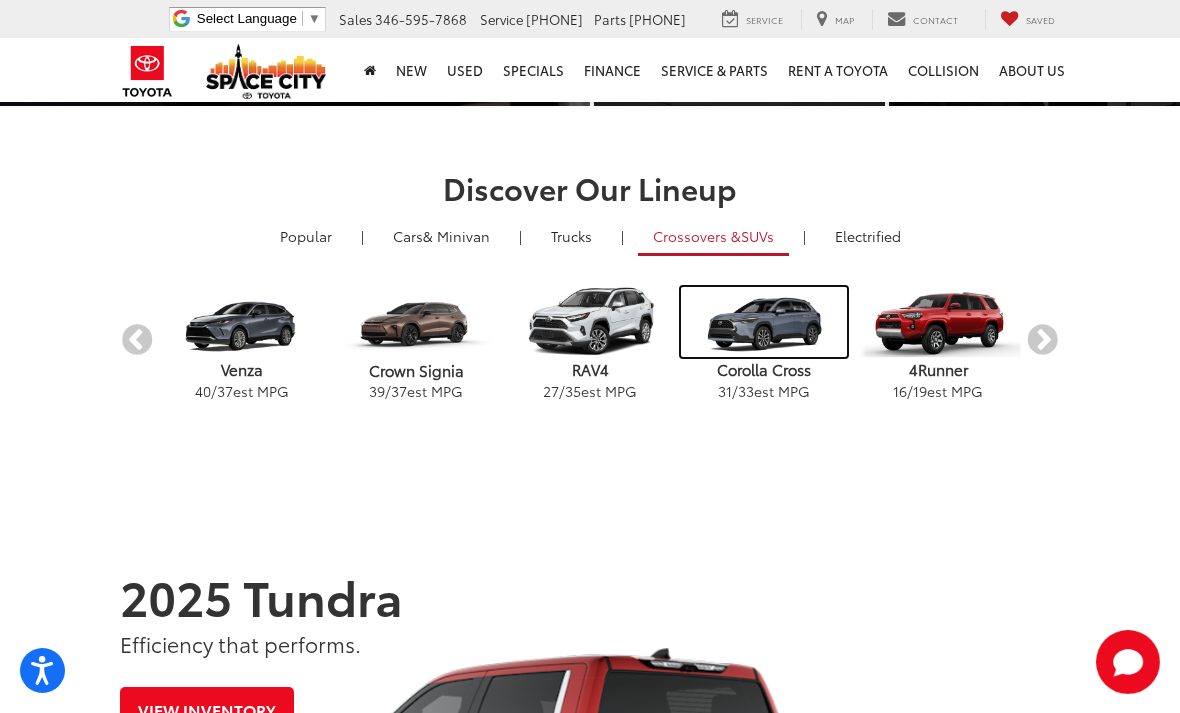 click at bounding box center [763, 322] 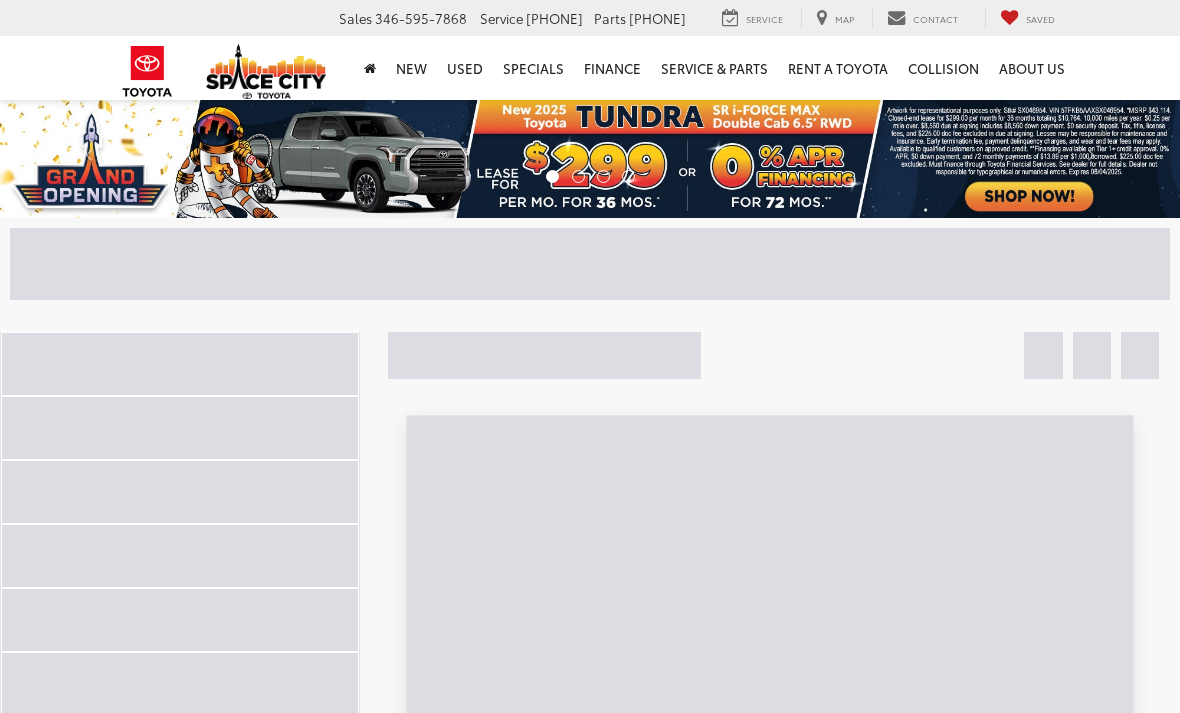 scroll, scrollTop: 0, scrollLeft: 0, axis: both 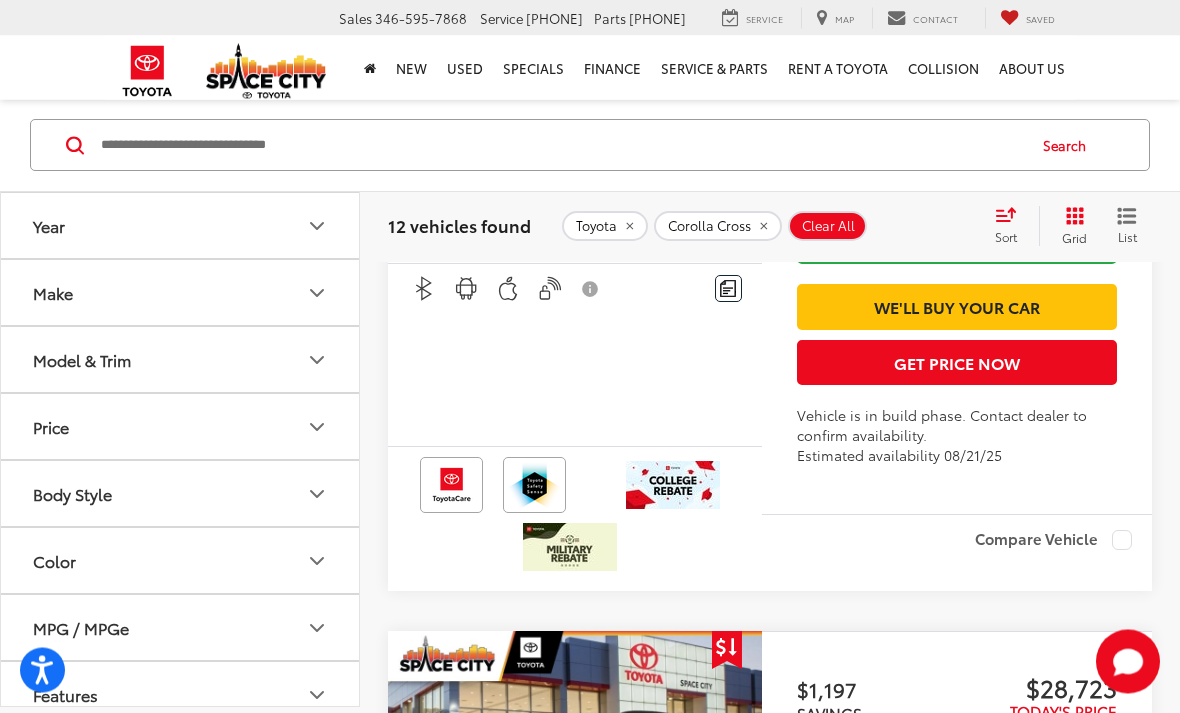 click at bounding box center [957, 275] 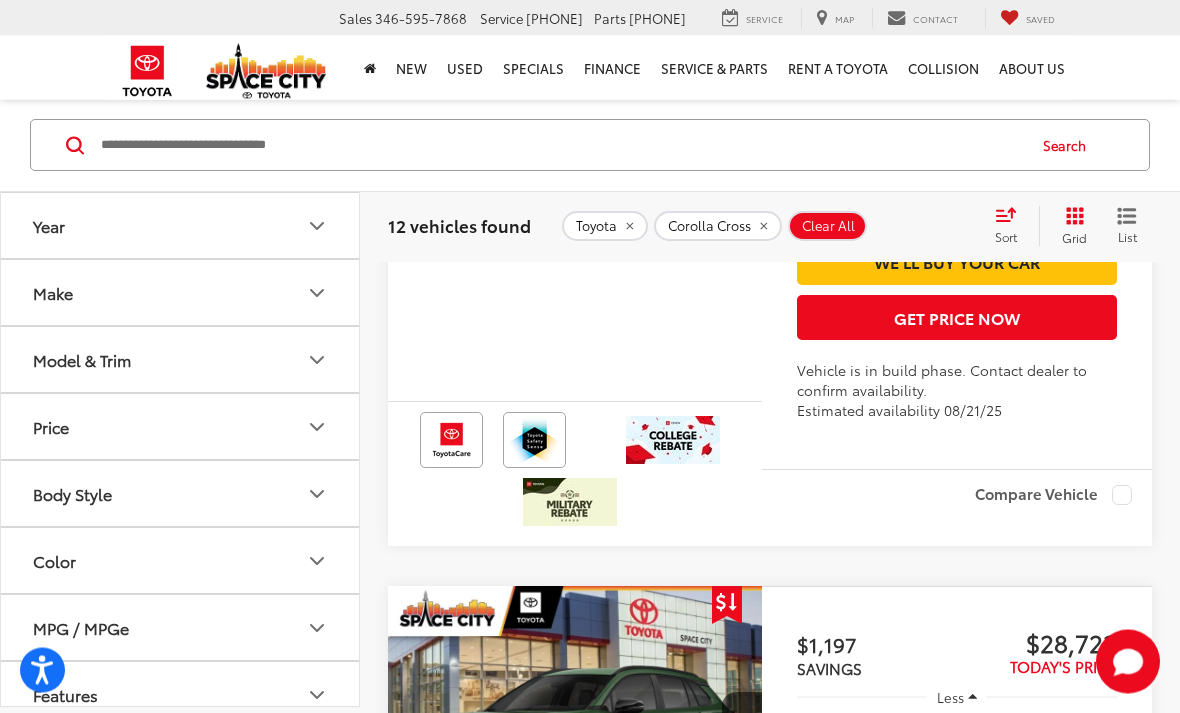 scroll, scrollTop: 584, scrollLeft: 0, axis: vertical 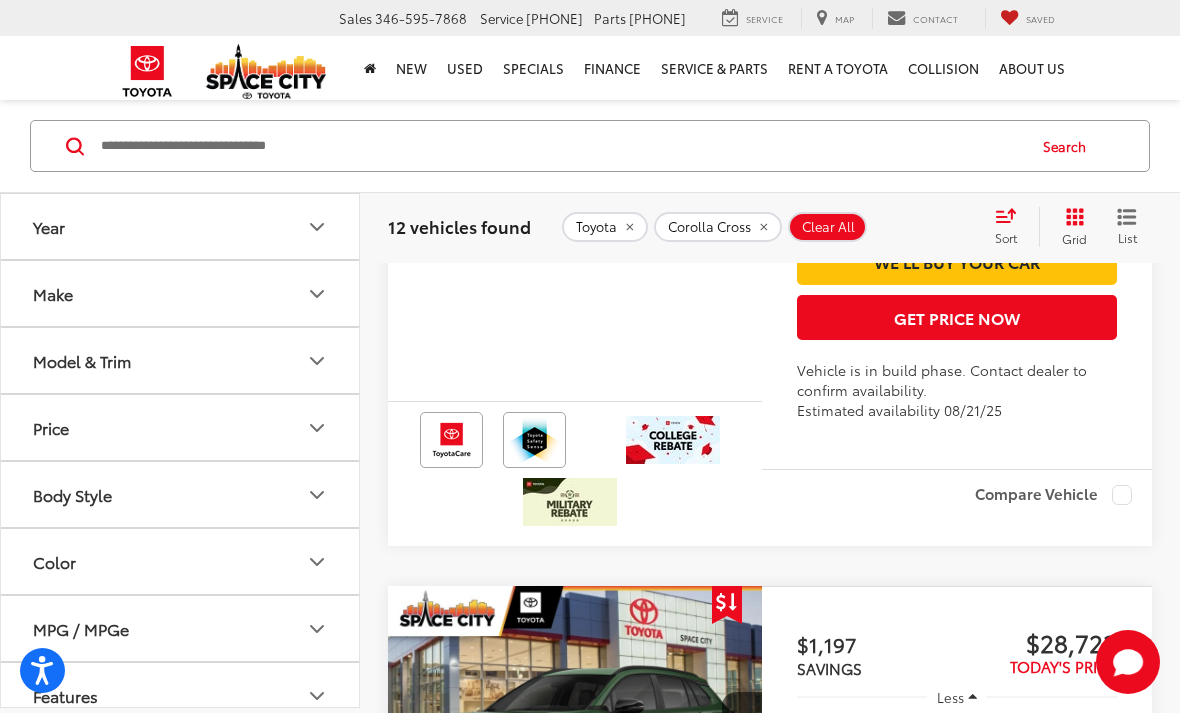 click on "Get Price Now" at bounding box center [957, 317] 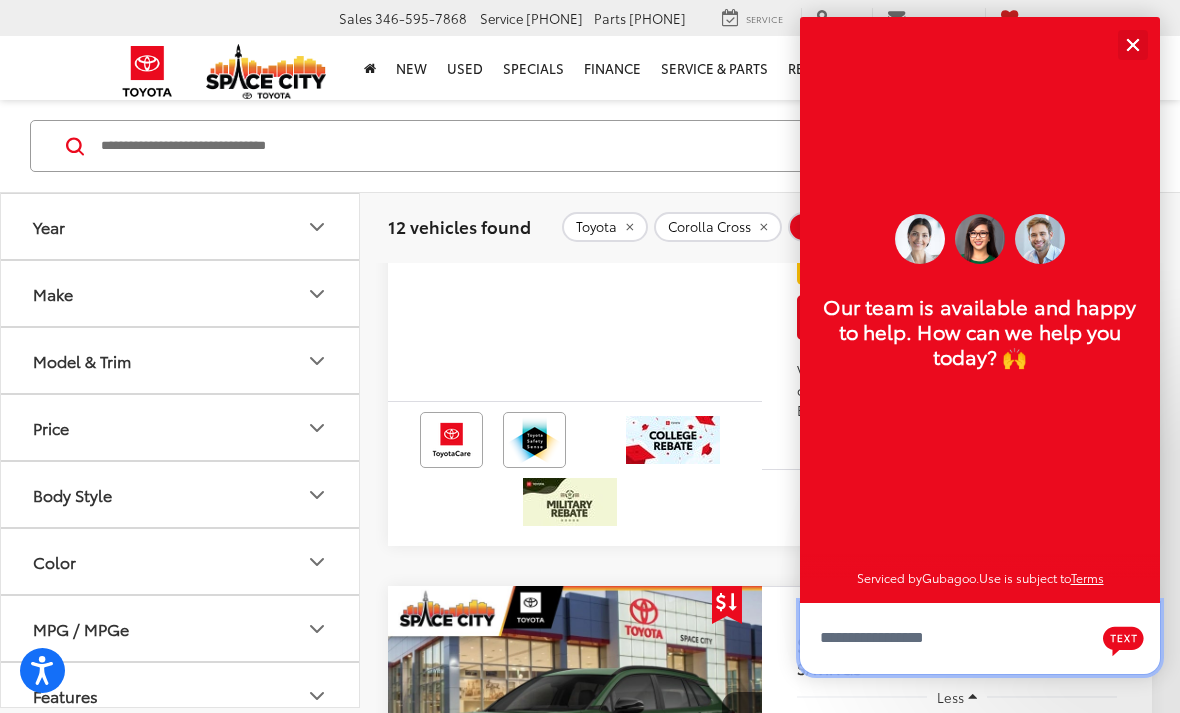 scroll, scrollTop: 24, scrollLeft: 0, axis: vertical 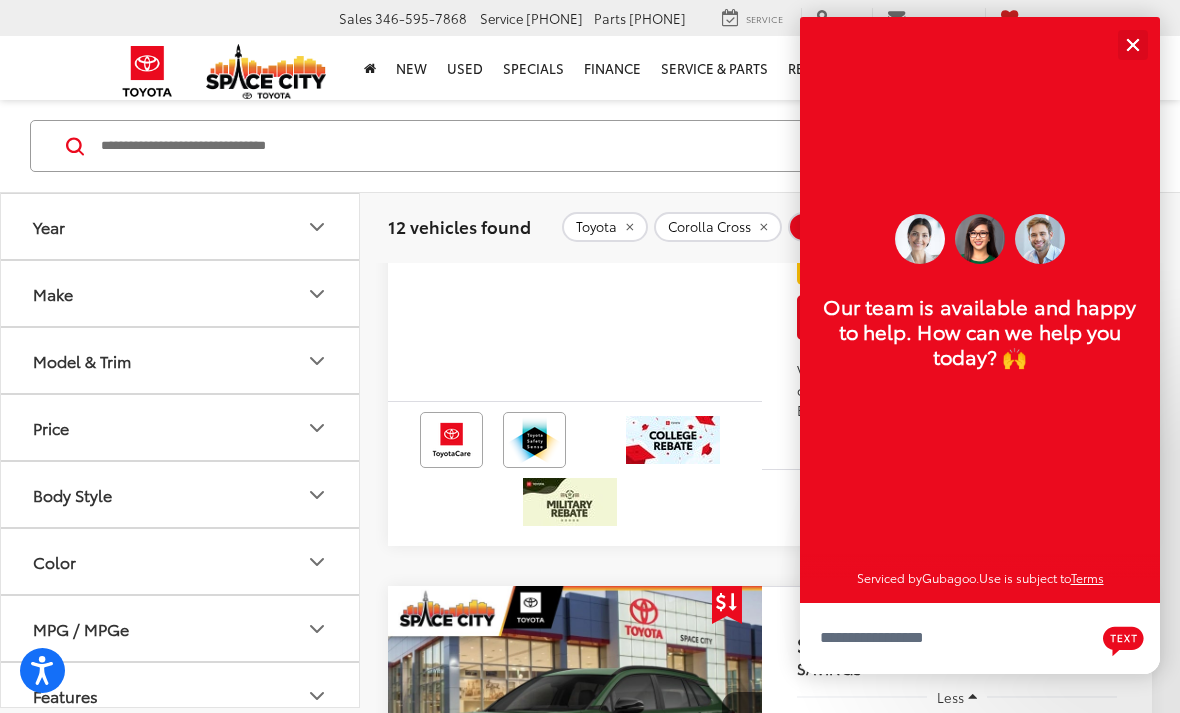 click at bounding box center (1132, 44) 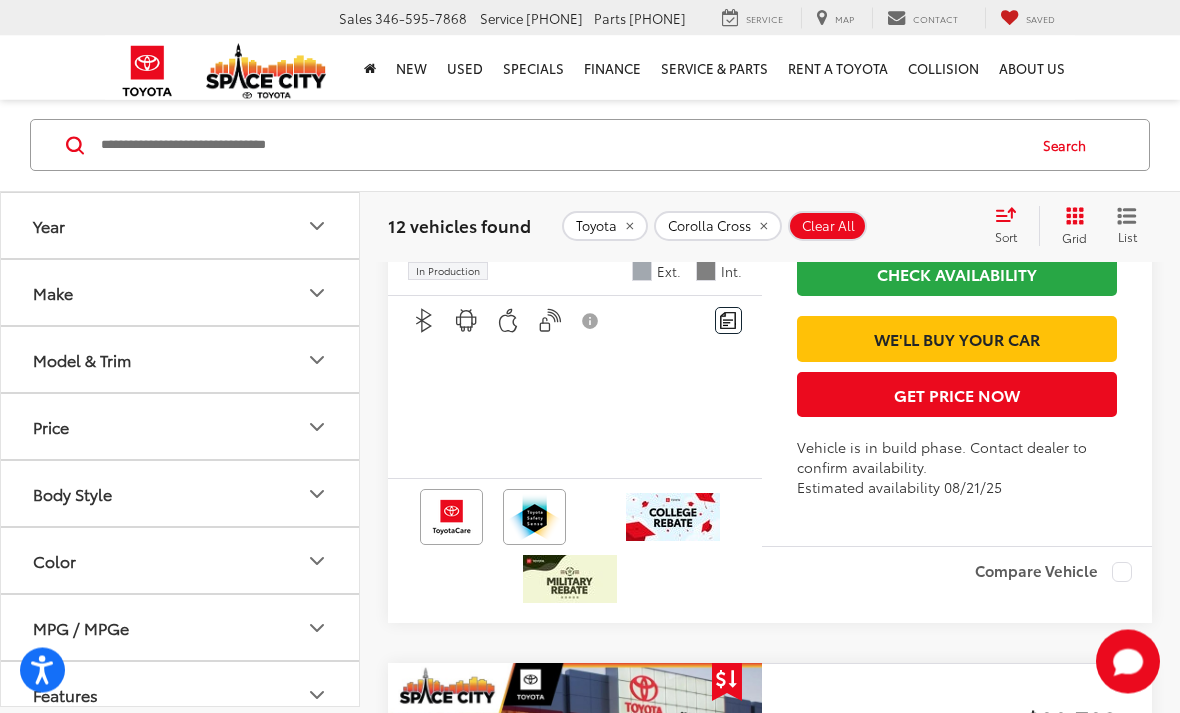 scroll, scrollTop: 505, scrollLeft: 0, axis: vertical 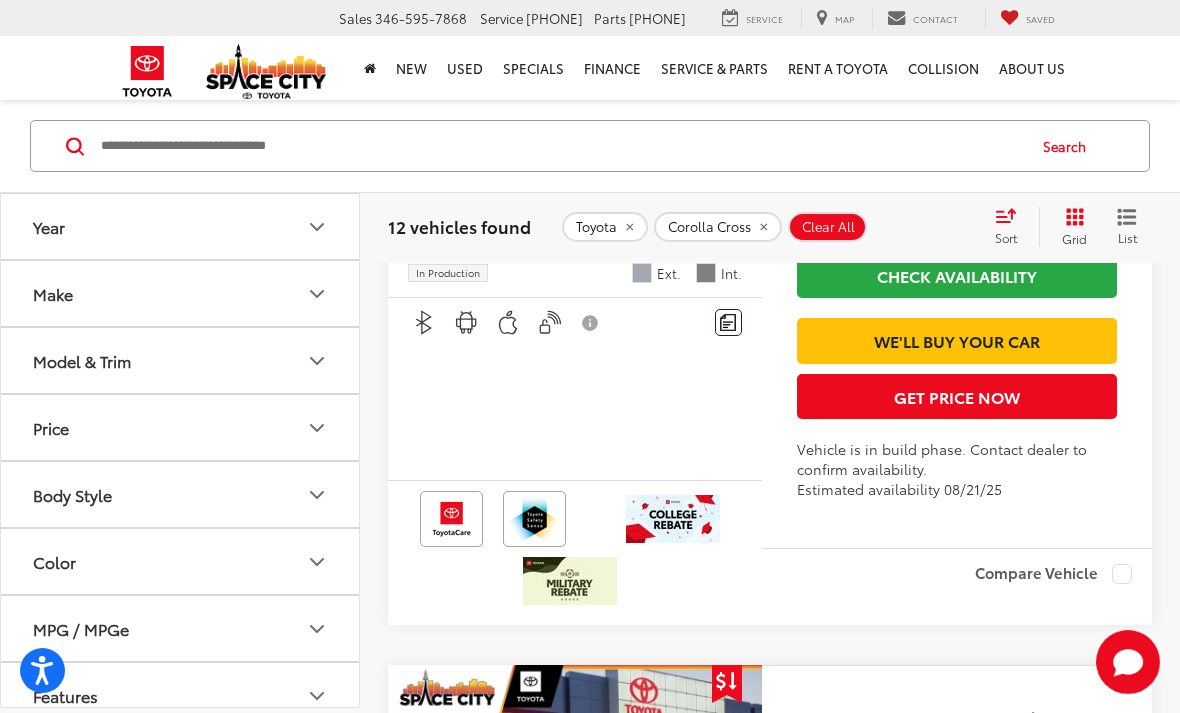 click at bounding box center (561, 146) 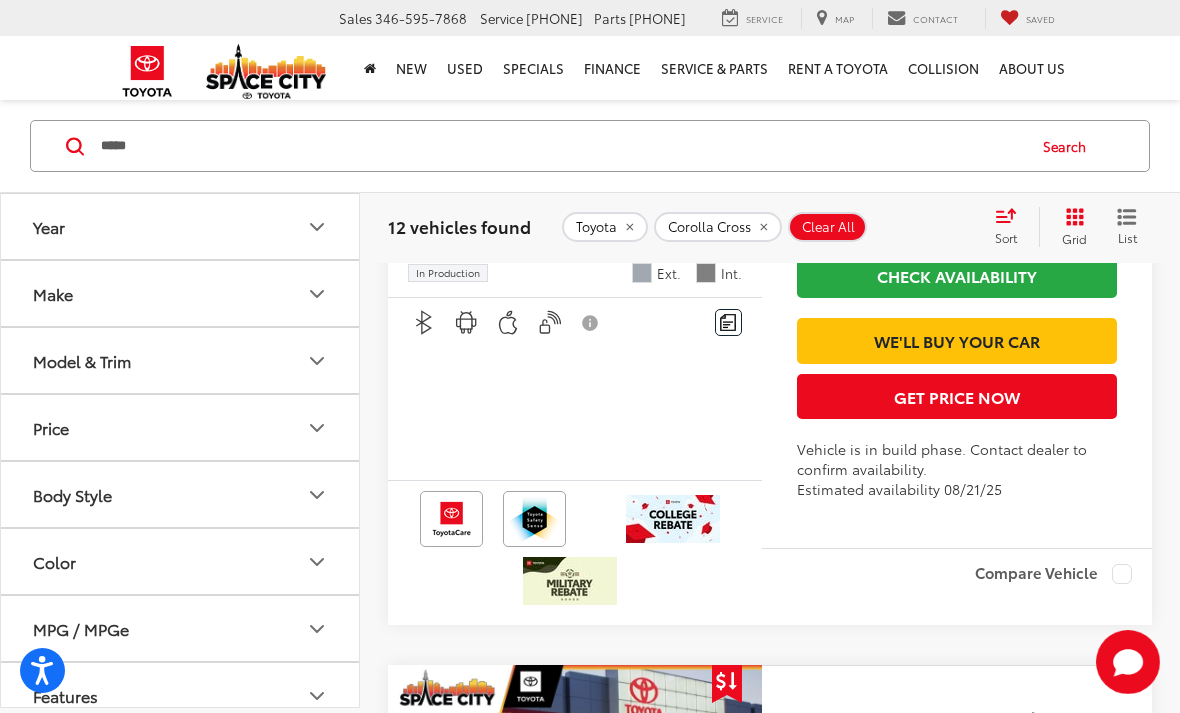 type on "*****" 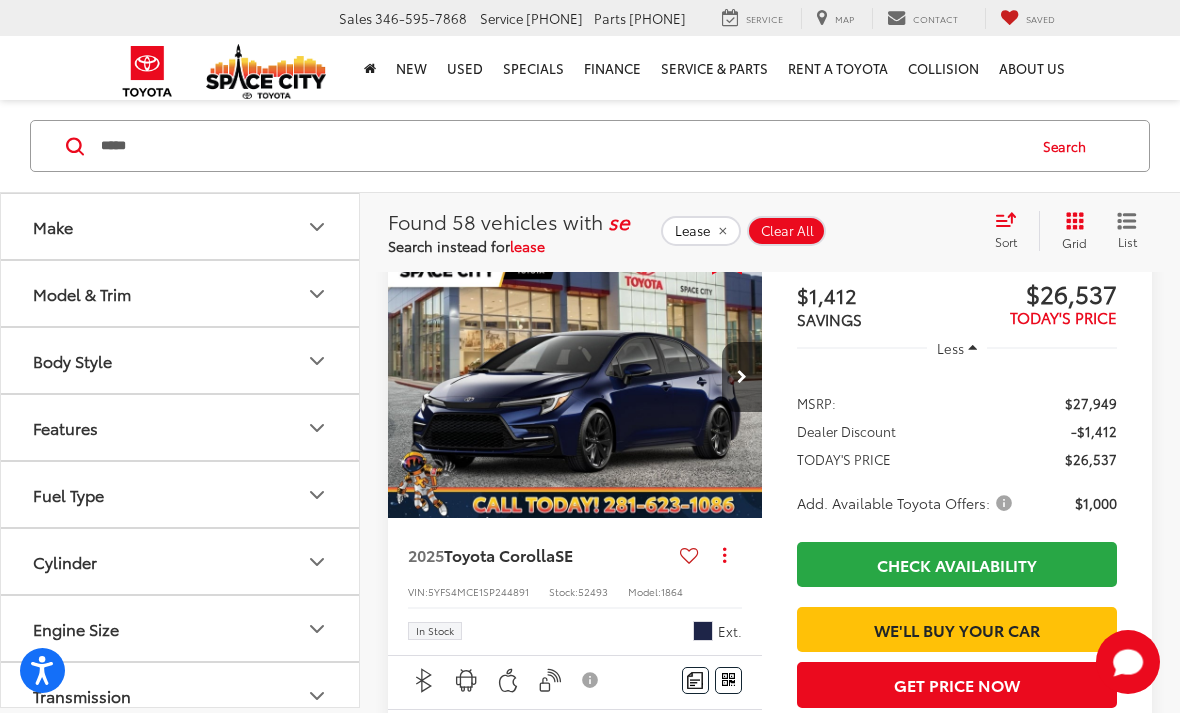 scroll, scrollTop: 762, scrollLeft: 0, axis: vertical 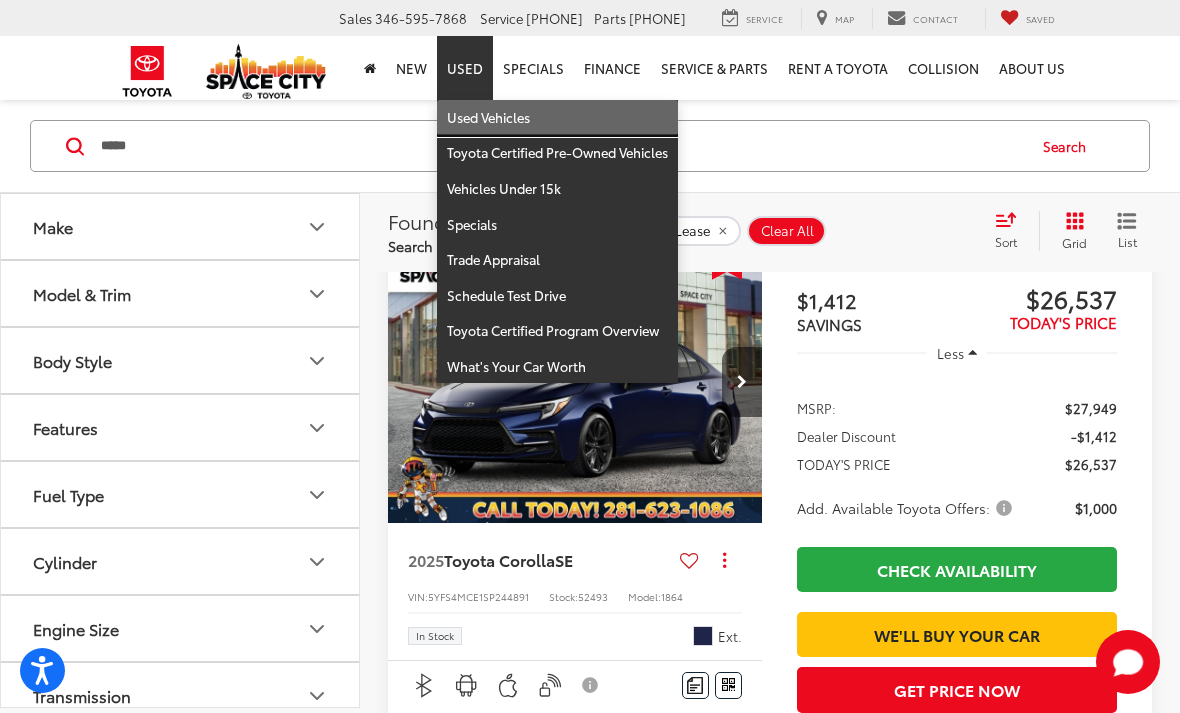 click on "Used Vehicles" at bounding box center [557, 118] 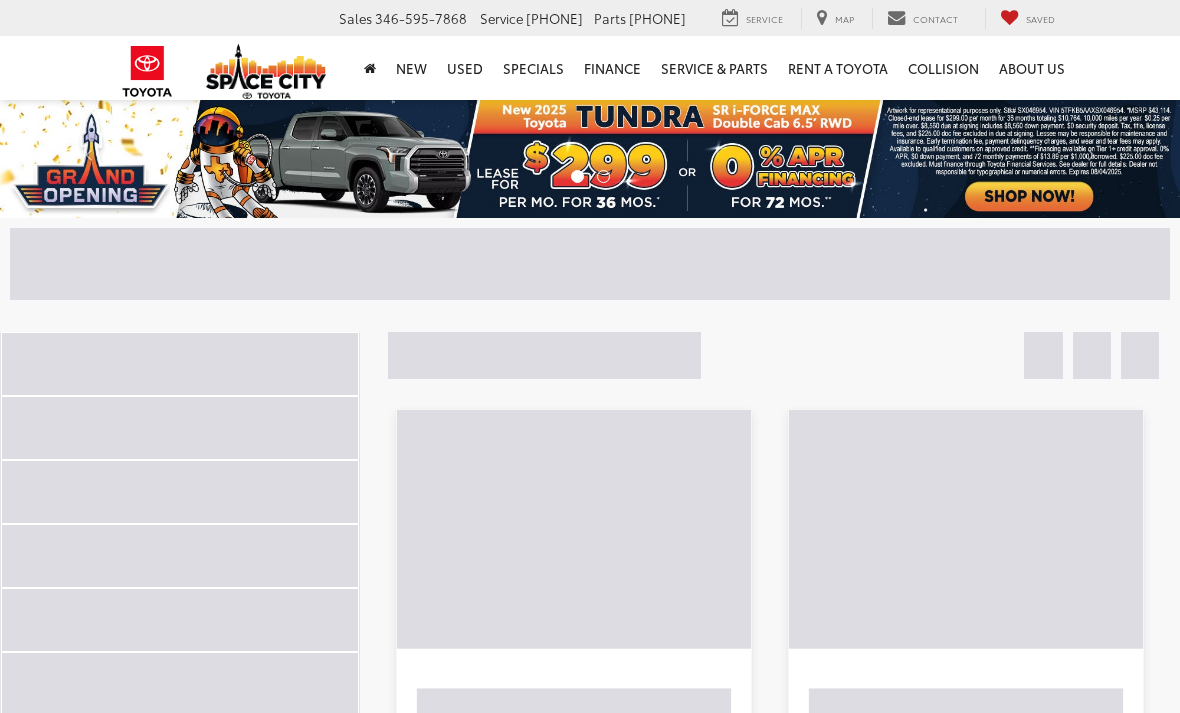 scroll, scrollTop: 0, scrollLeft: 0, axis: both 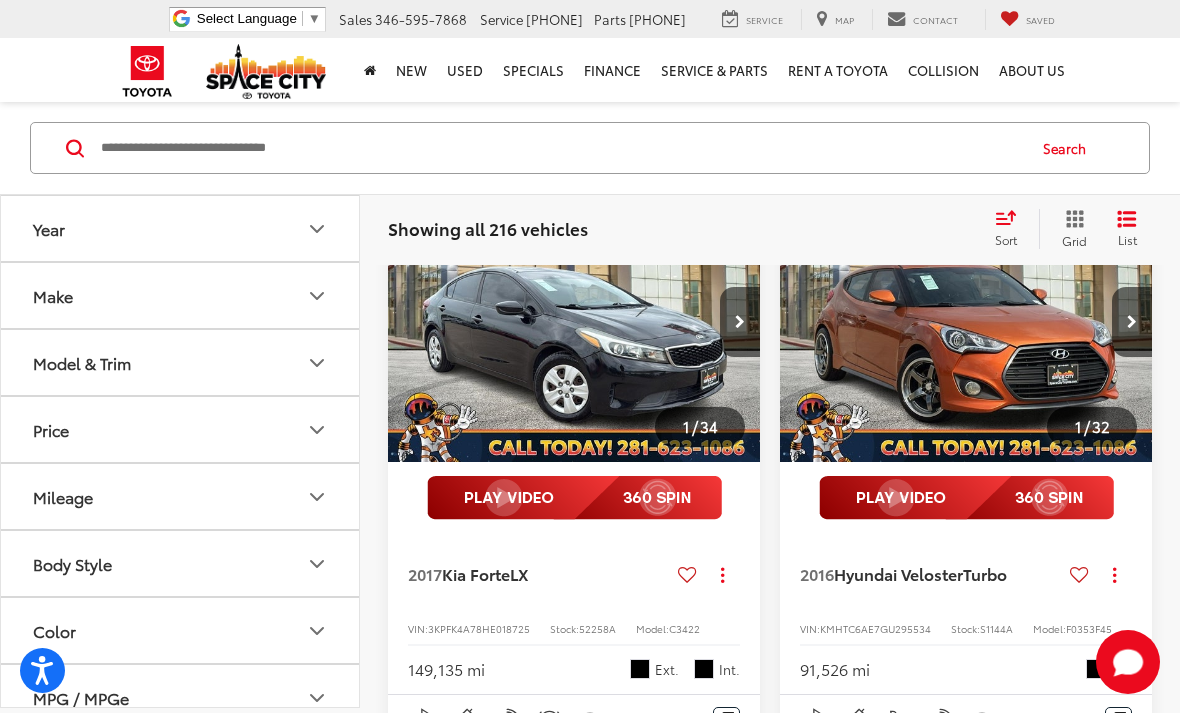 click 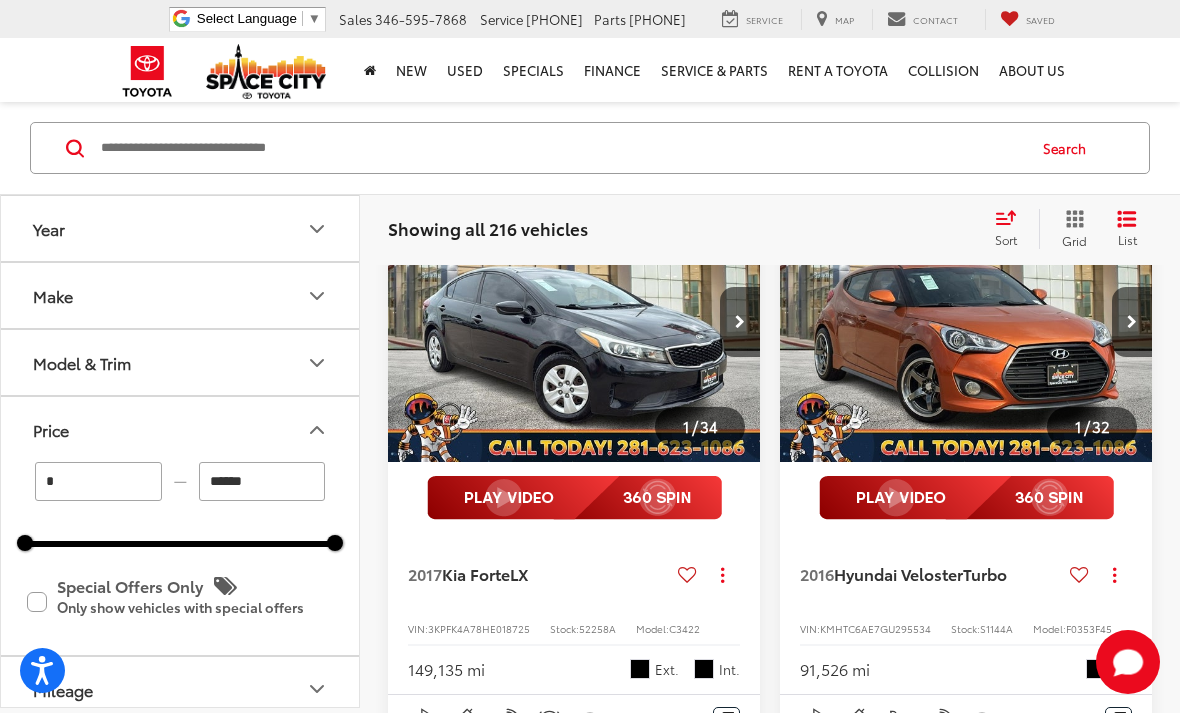 click on "******" at bounding box center [262, 481] 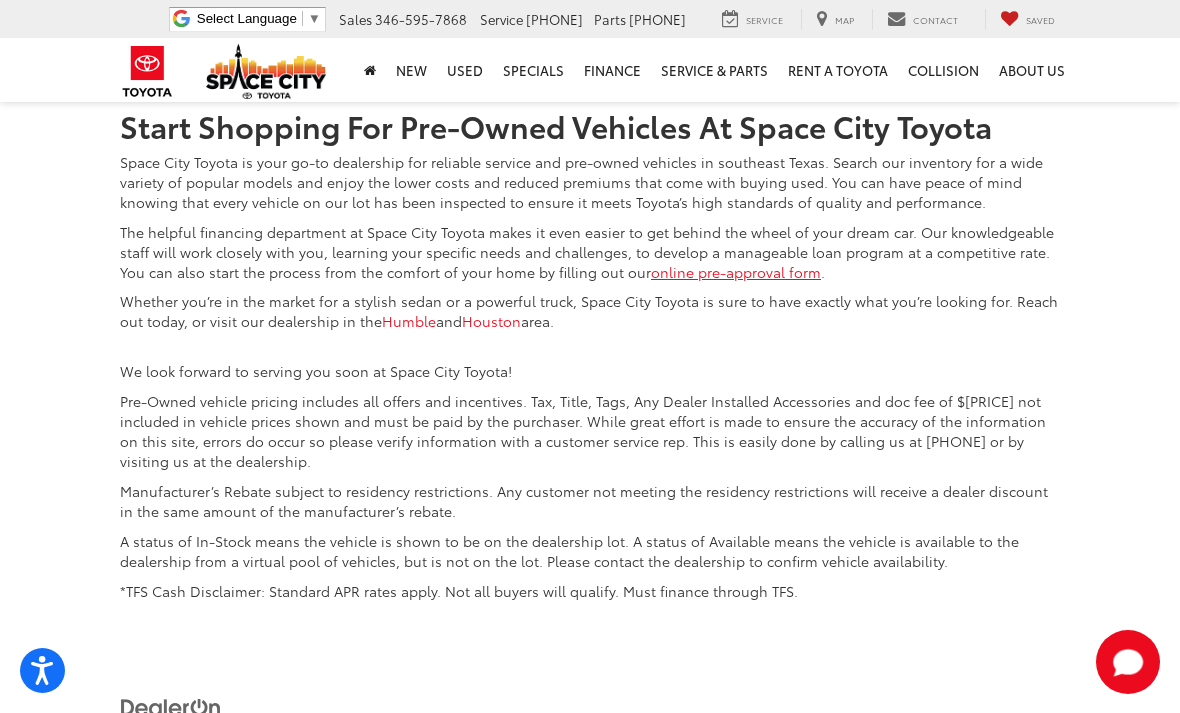 scroll, scrollTop: 6889, scrollLeft: 0, axis: vertical 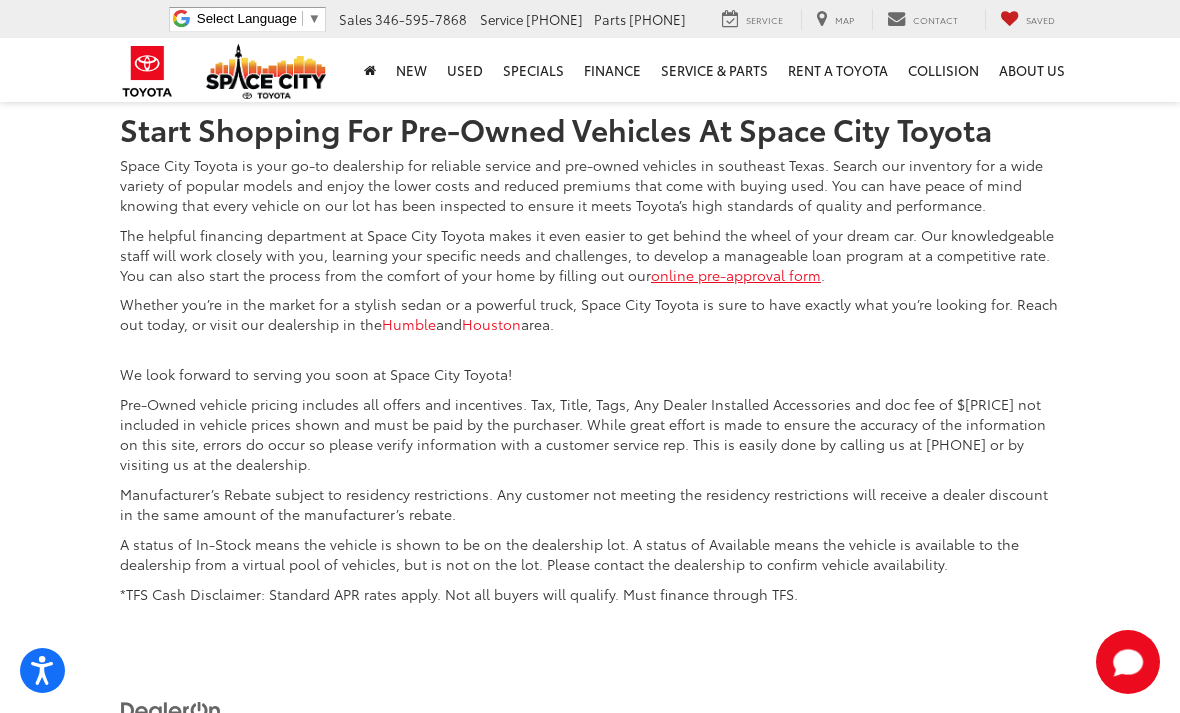 click on "2" at bounding box center (806, -57) 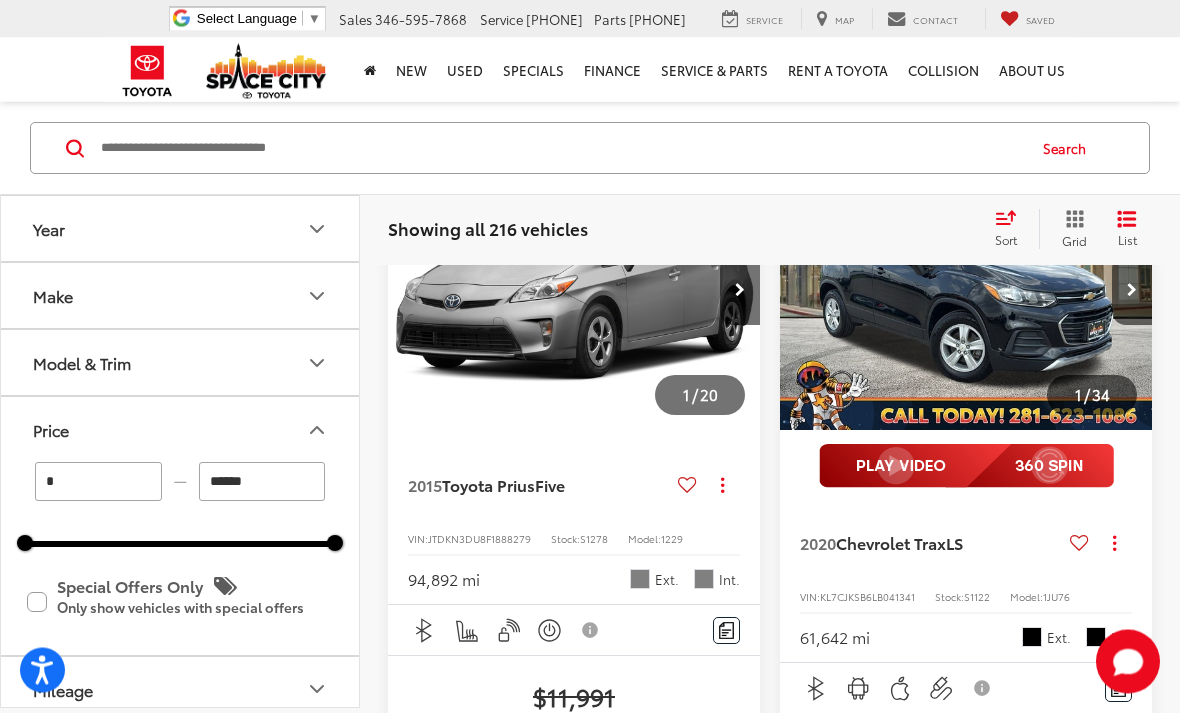scroll, scrollTop: 2390, scrollLeft: 0, axis: vertical 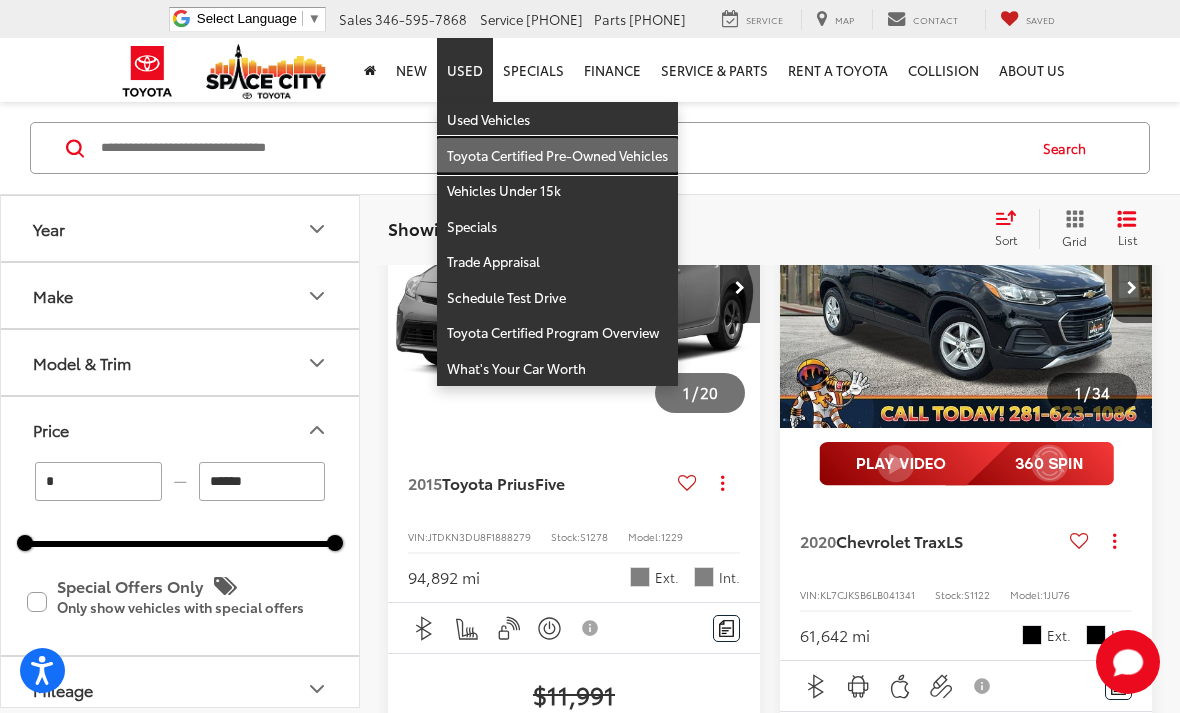 click on "Toyota Certified Pre-Owned Vehicles" at bounding box center (557, 156) 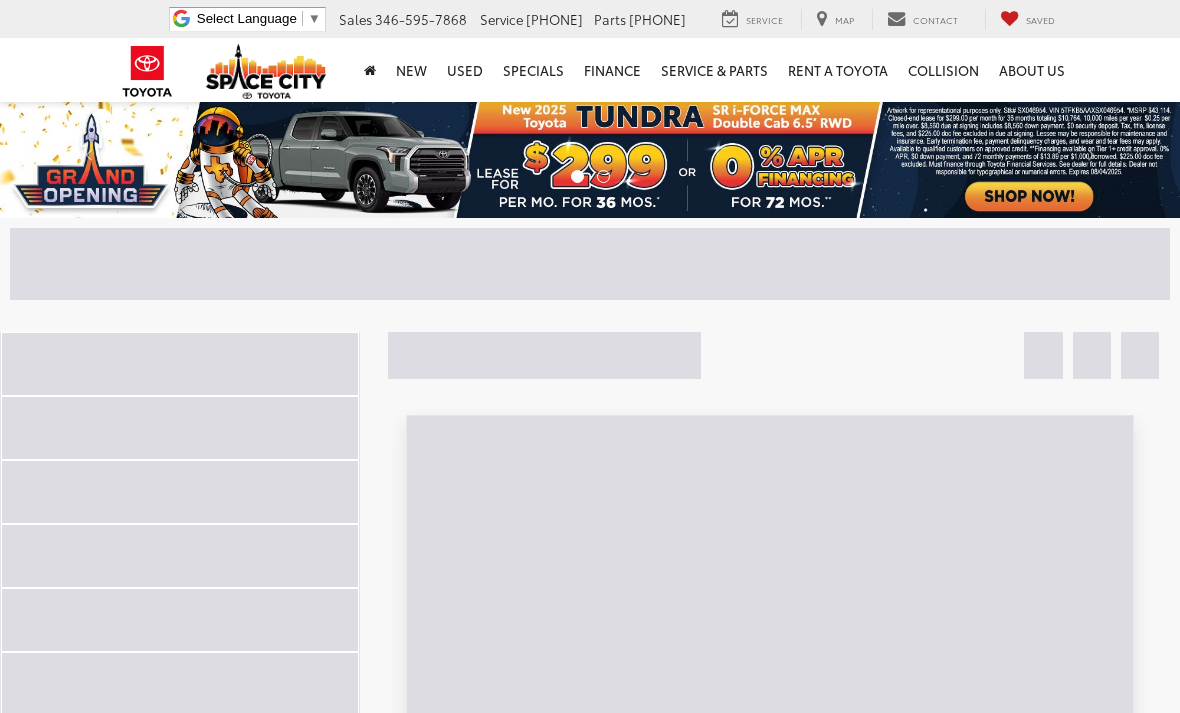 scroll, scrollTop: 0, scrollLeft: 0, axis: both 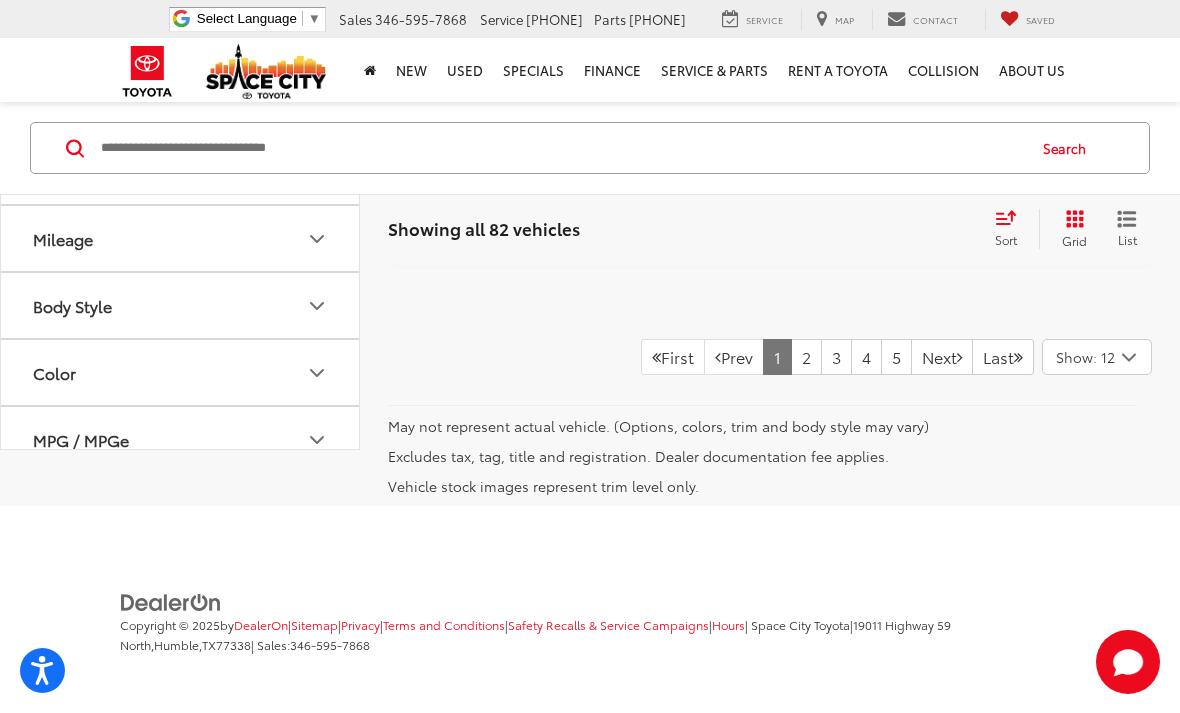 click on "2" at bounding box center [806, 357] 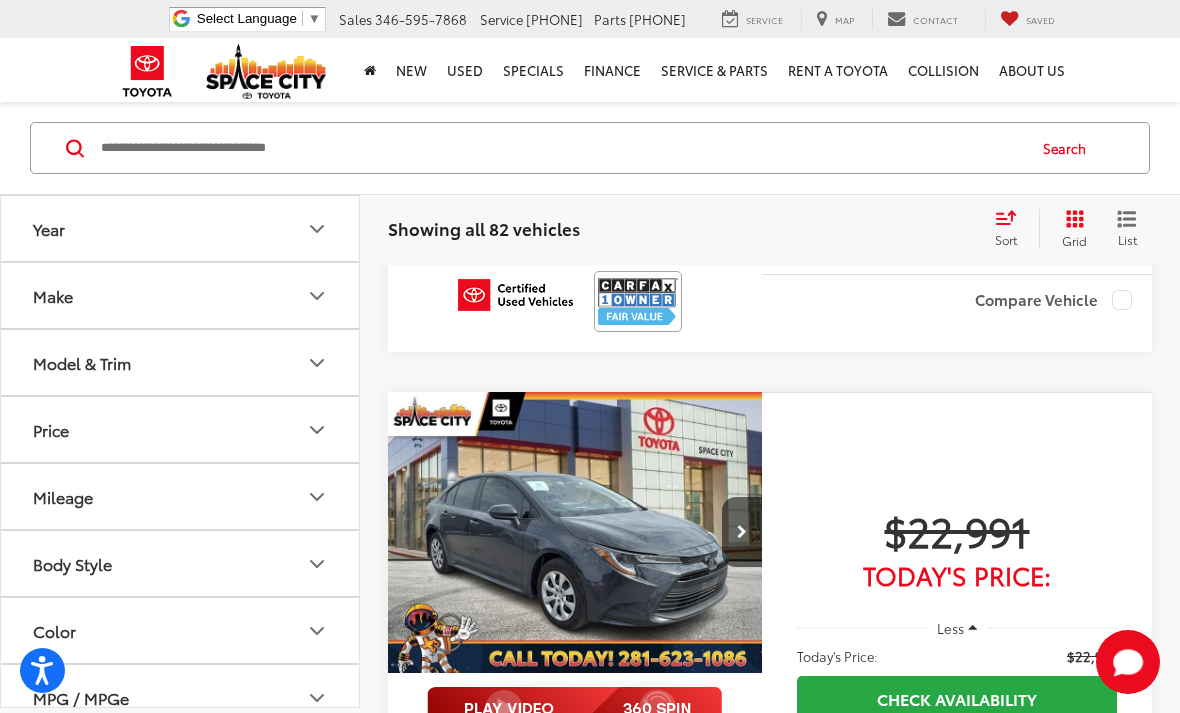 scroll, scrollTop: 3827, scrollLeft: 0, axis: vertical 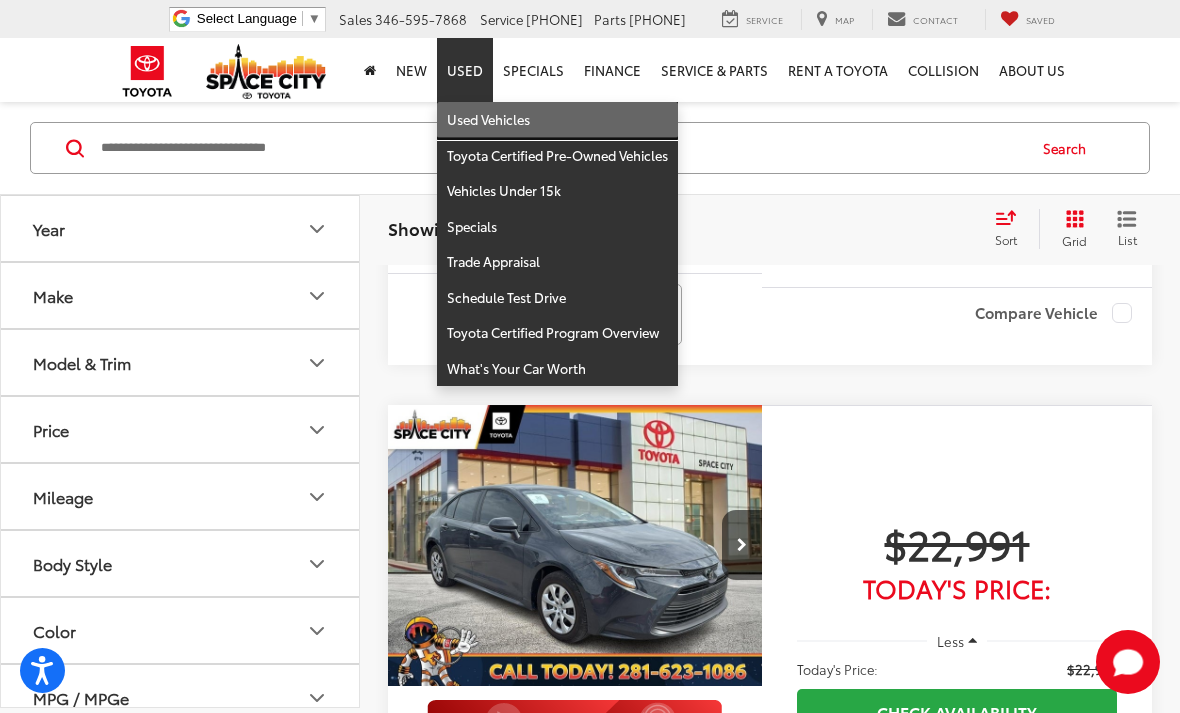 click on "Used Vehicles" at bounding box center [557, 120] 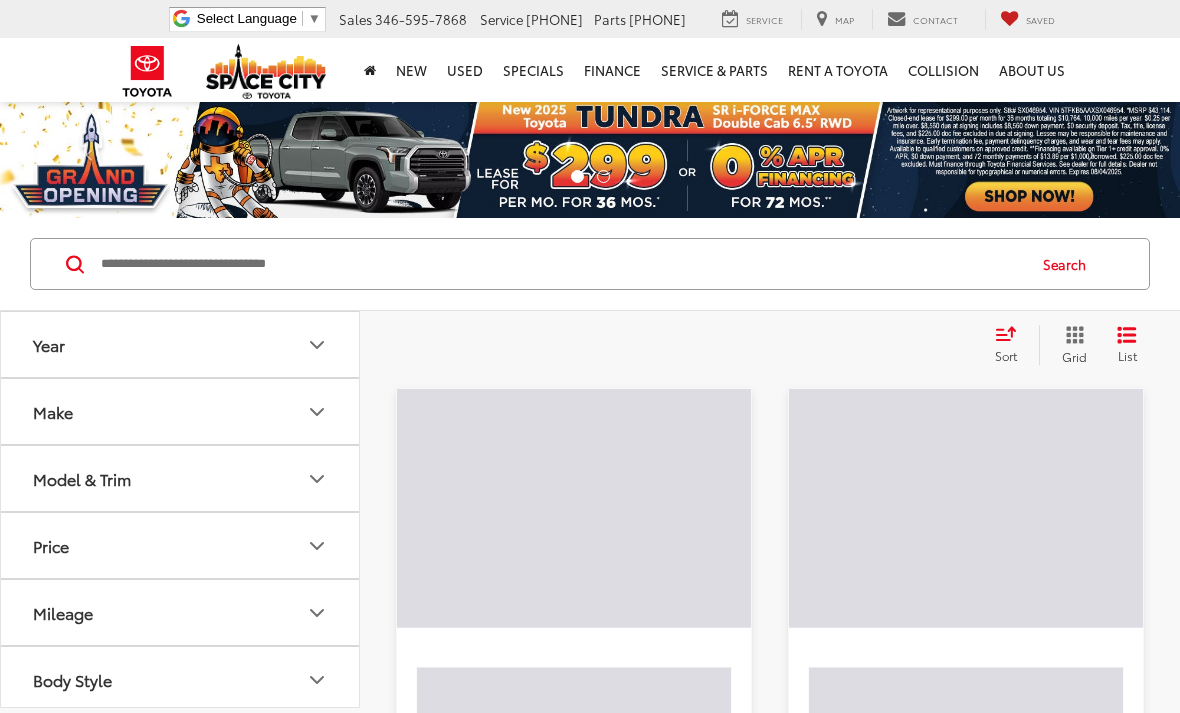 scroll, scrollTop: 0, scrollLeft: 0, axis: both 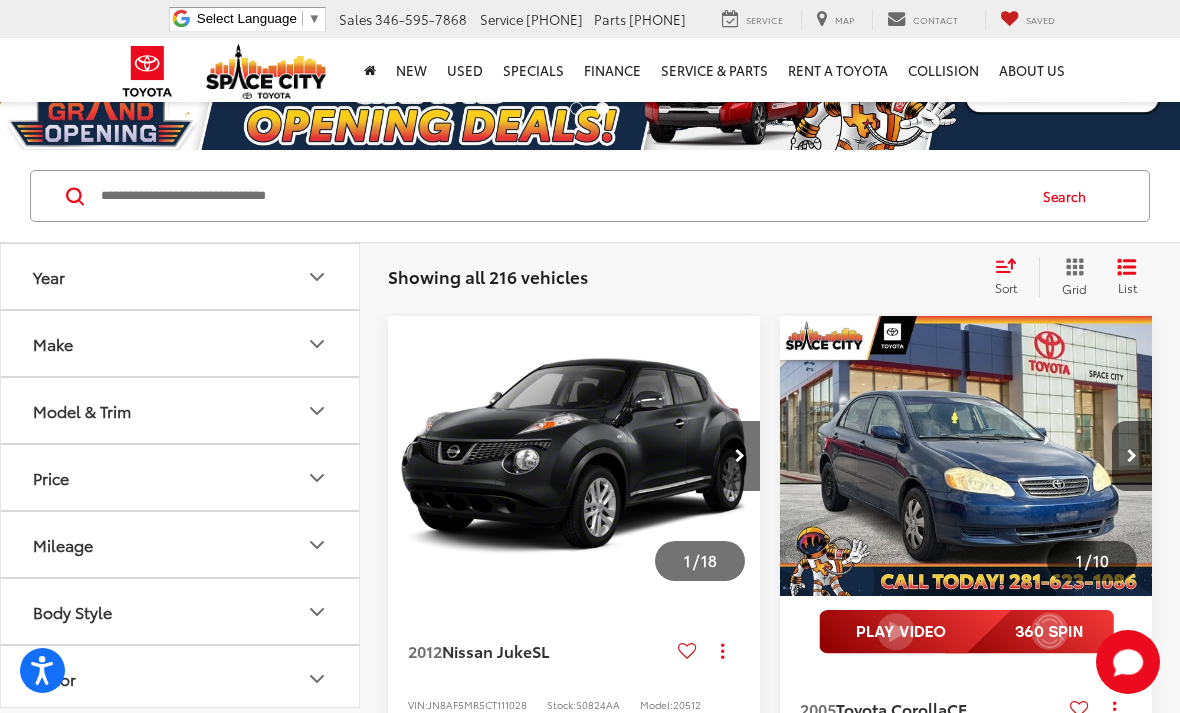 click 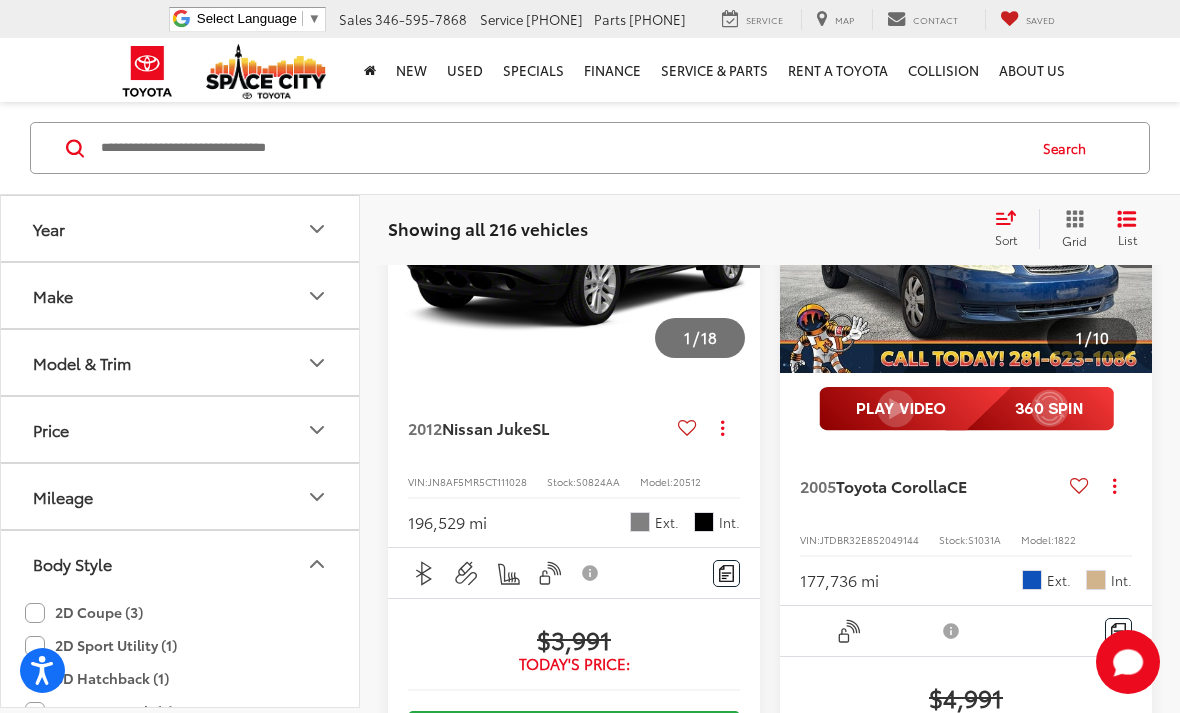 scroll, scrollTop: 300, scrollLeft: 0, axis: vertical 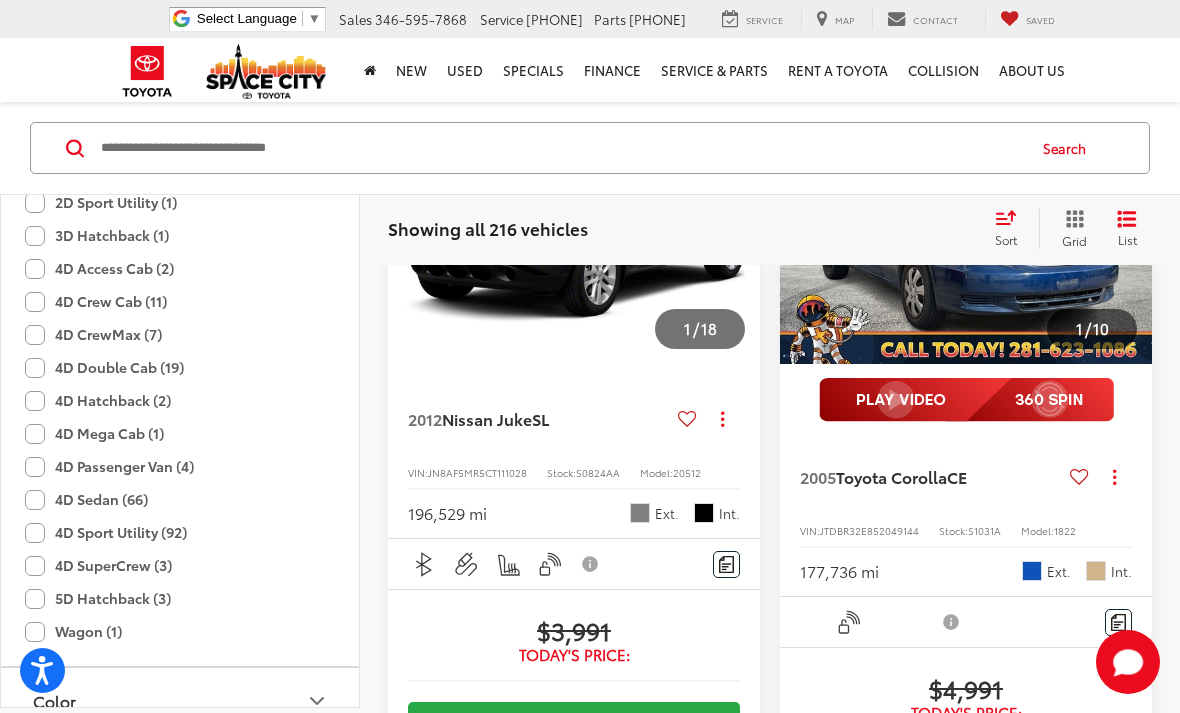 click on "4D Sport Utility (92)" 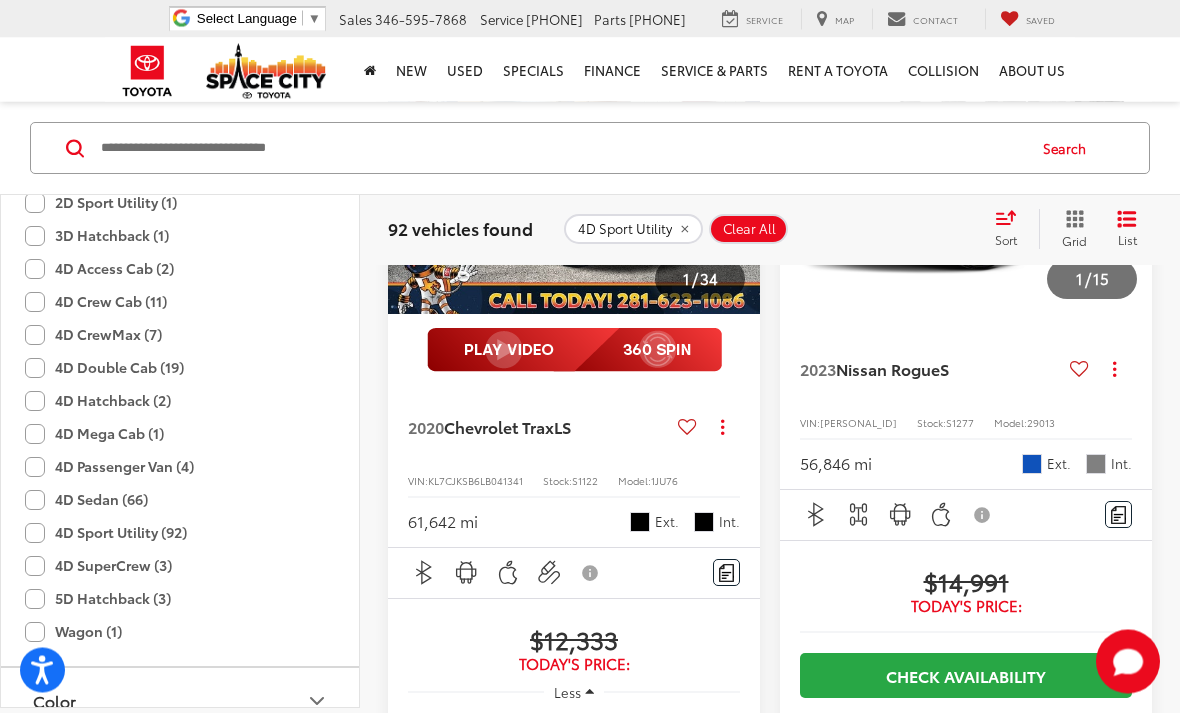 scroll, scrollTop: 3561, scrollLeft: 0, axis: vertical 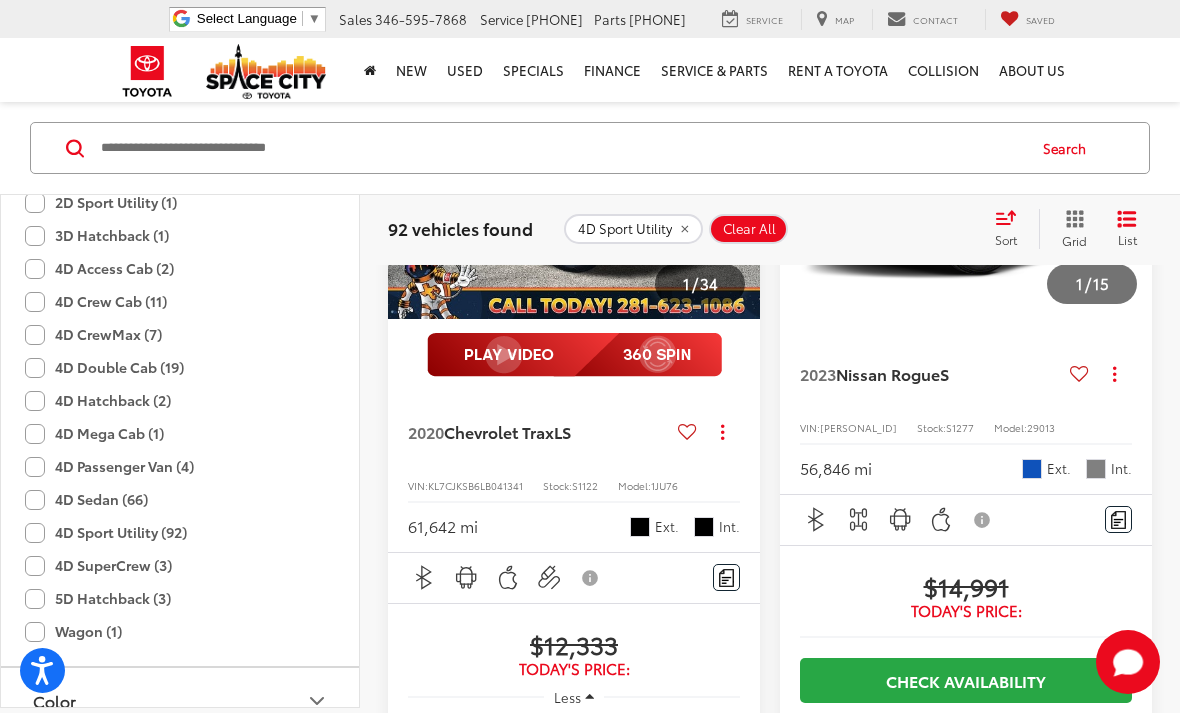 click at bounding box center [966, 179] 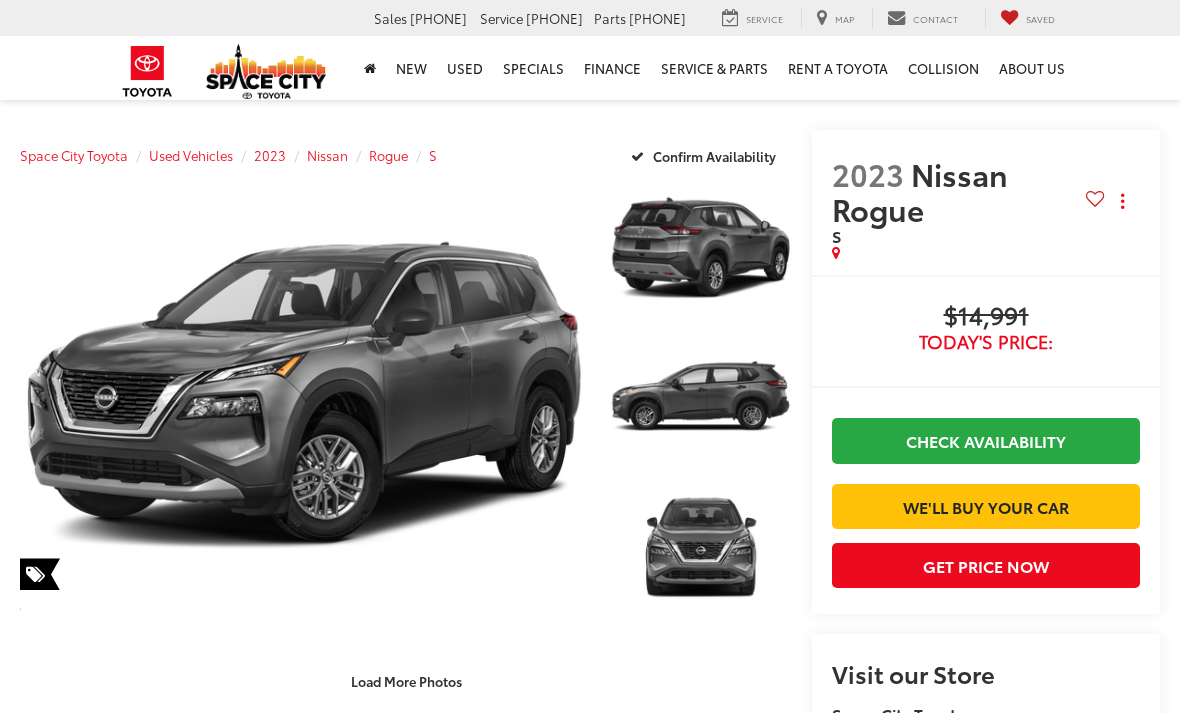 scroll, scrollTop: 0, scrollLeft: 0, axis: both 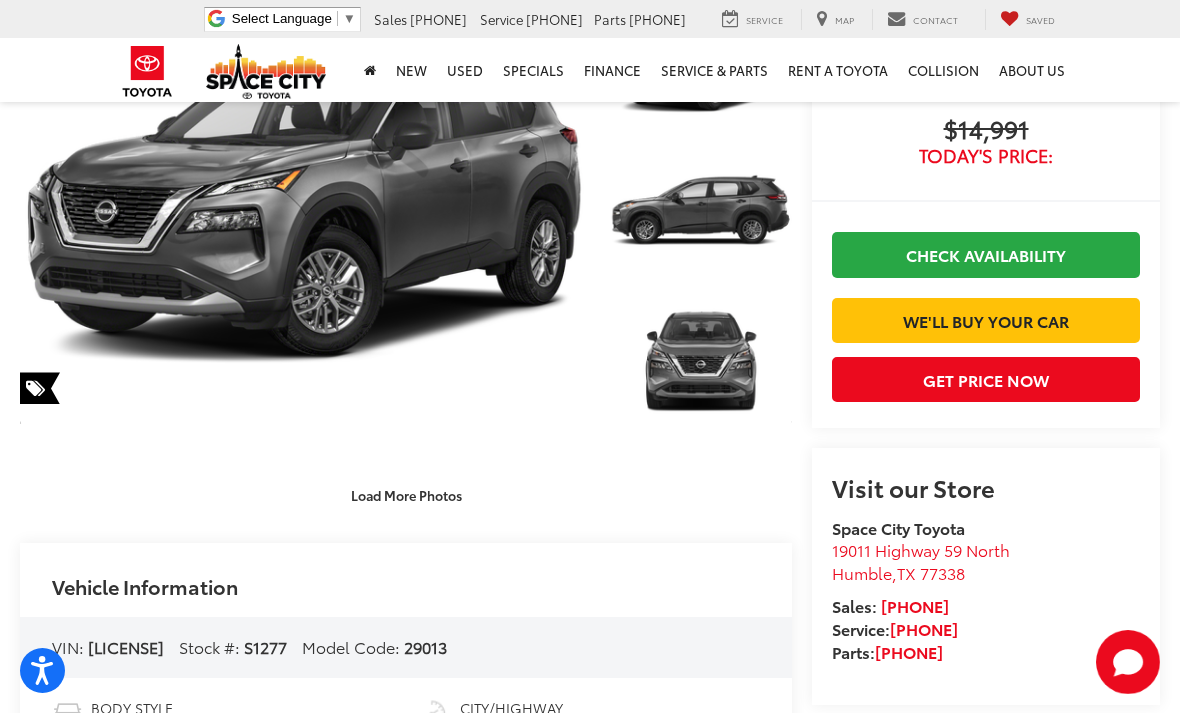 click on "Check Availability" at bounding box center [986, 254] 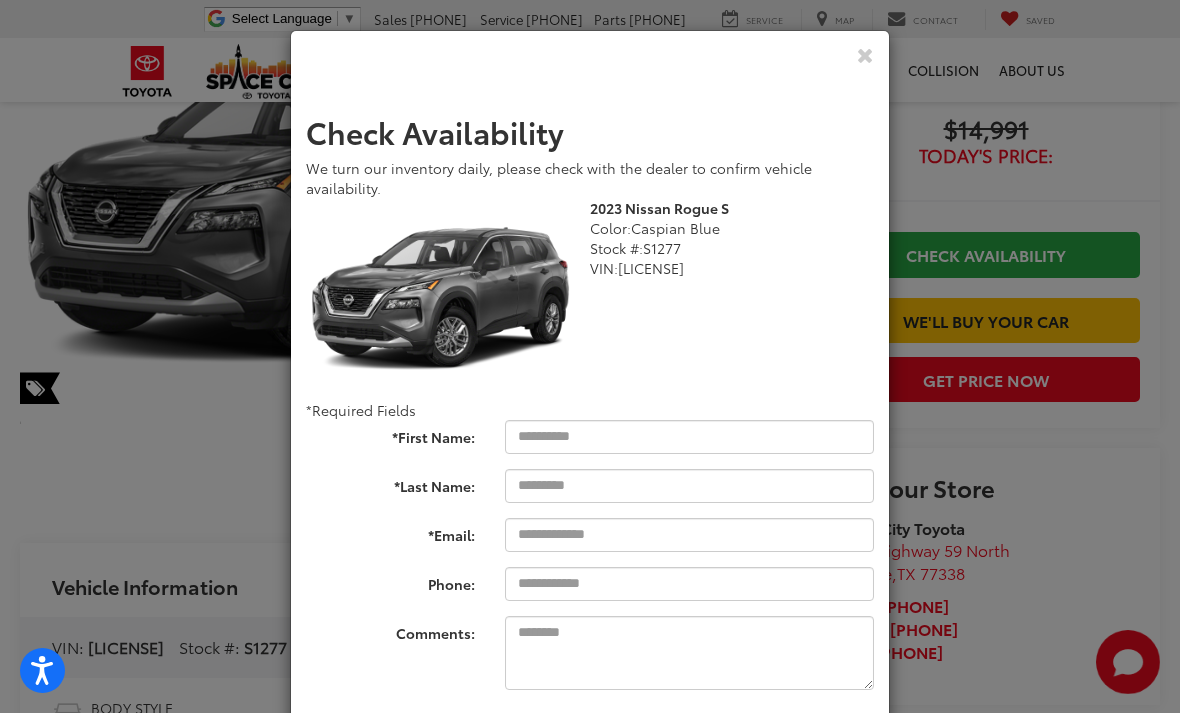 click at bounding box center (865, 54) 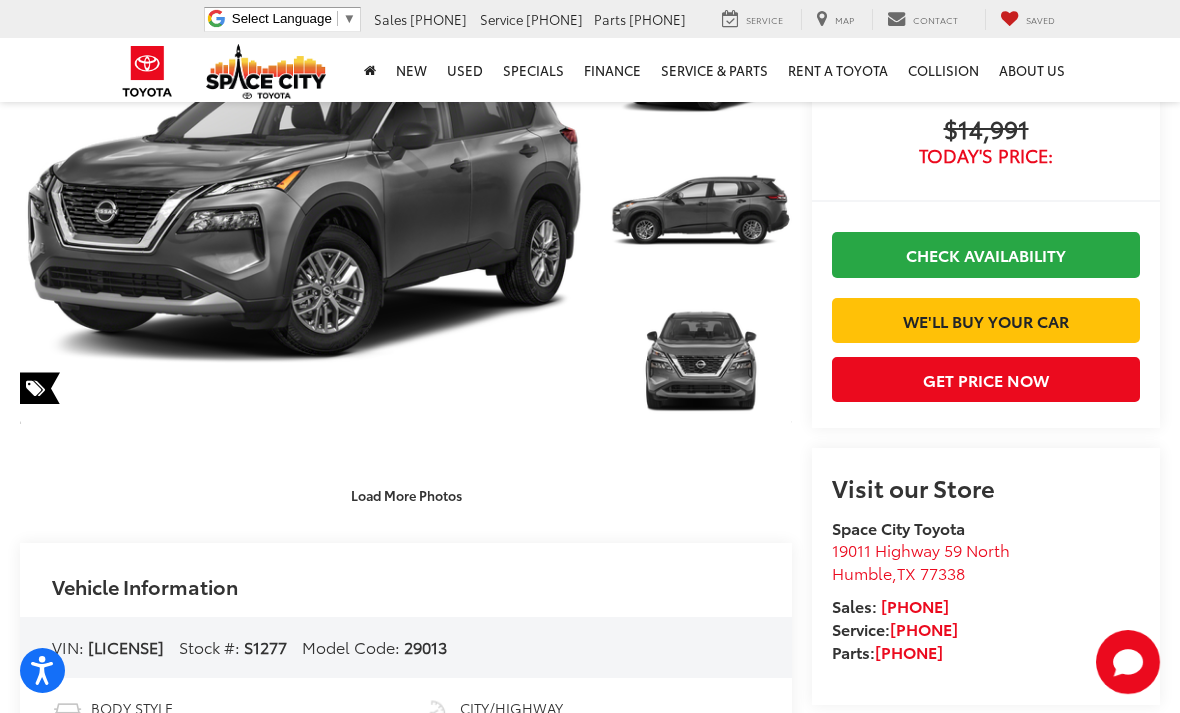 click on "Get Price Now" at bounding box center (986, 379) 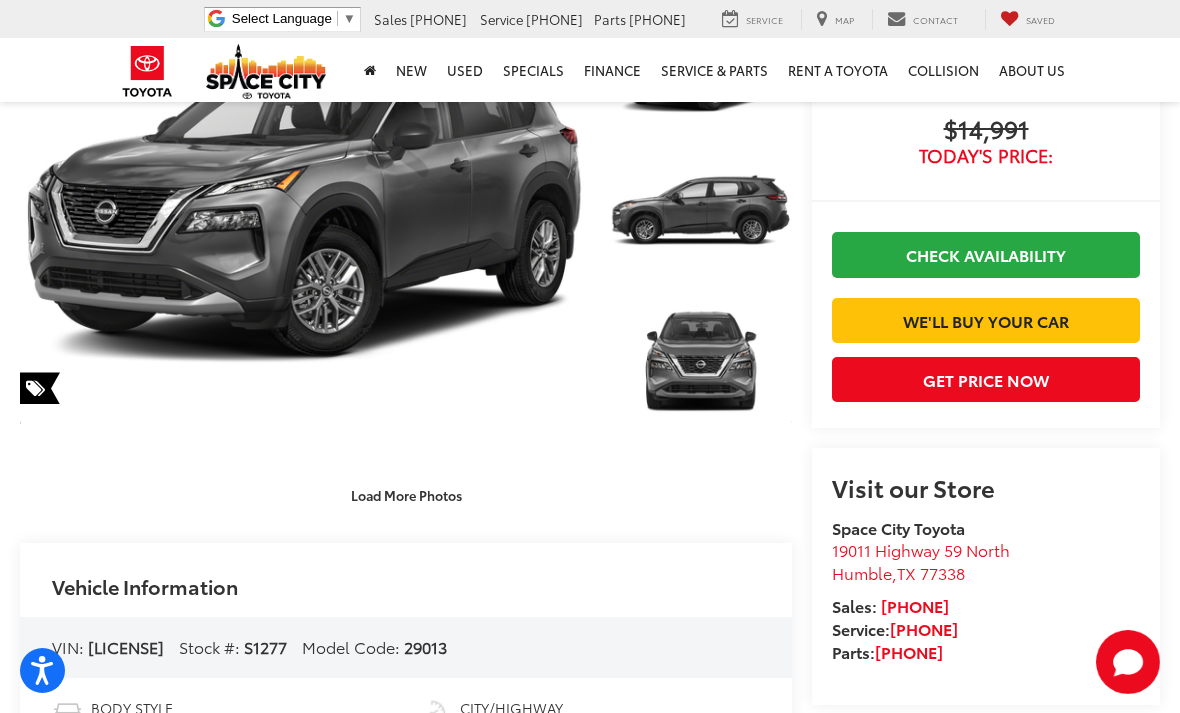 click on "Get Price Now" at bounding box center [986, 379] 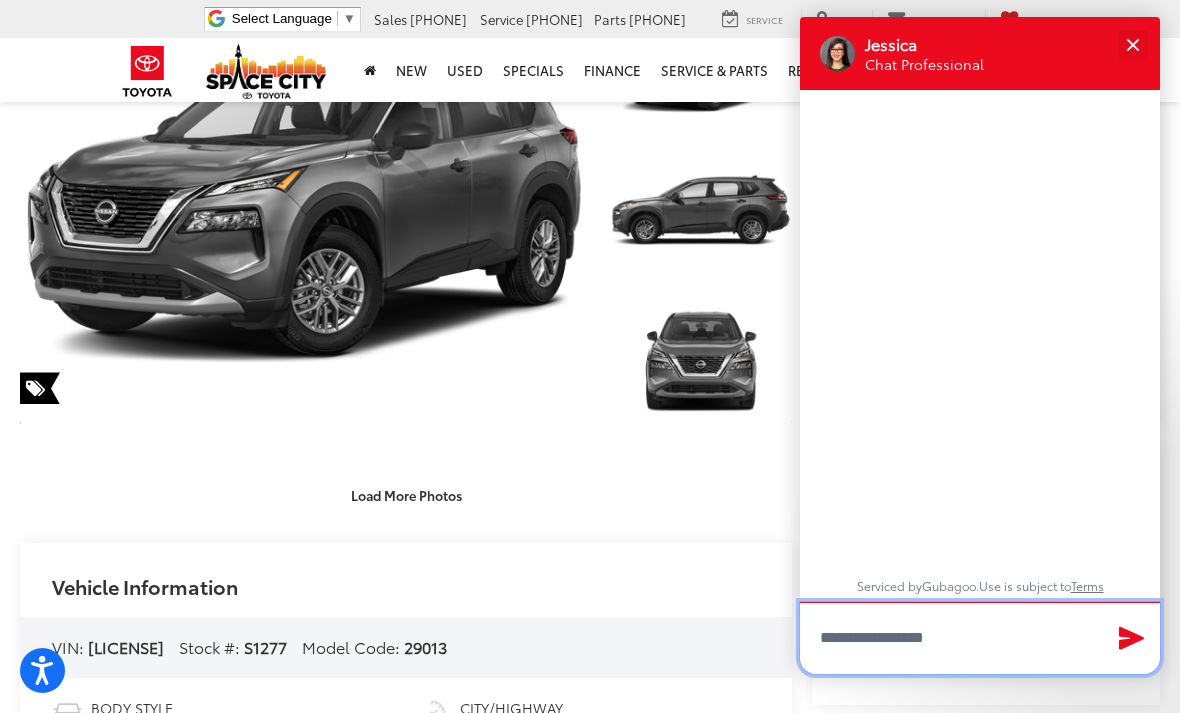 scroll, scrollTop: 0, scrollLeft: 0, axis: both 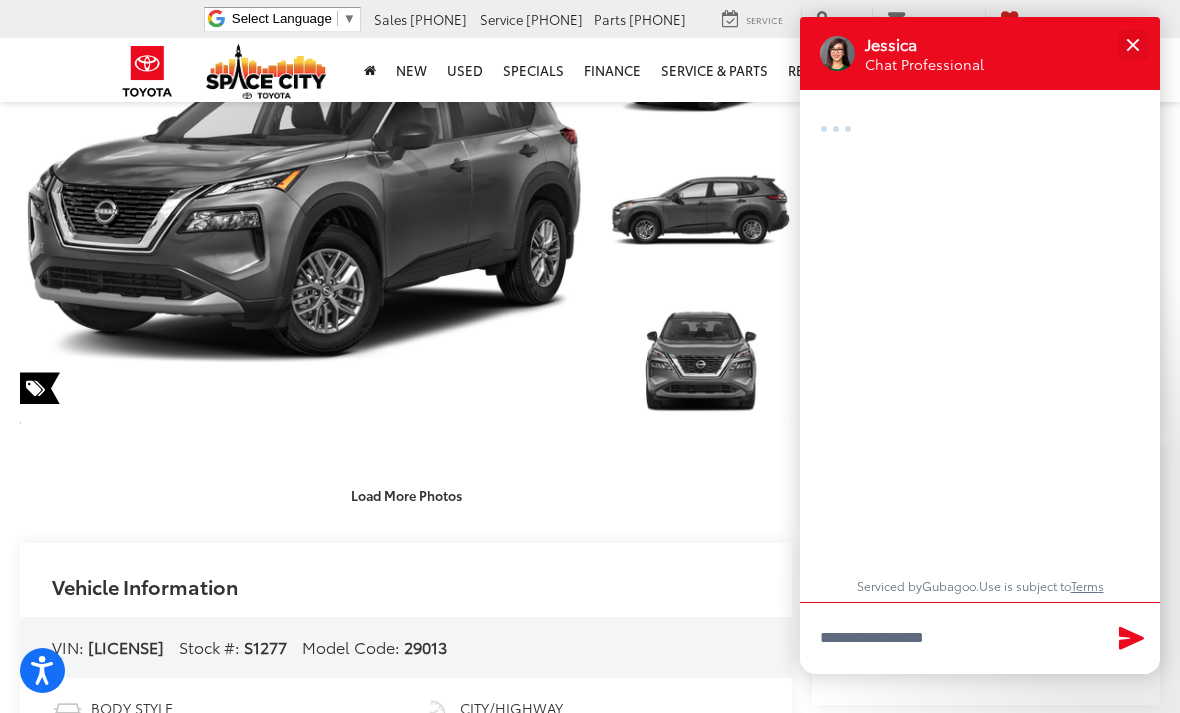 click at bounding box center [1132, 44] 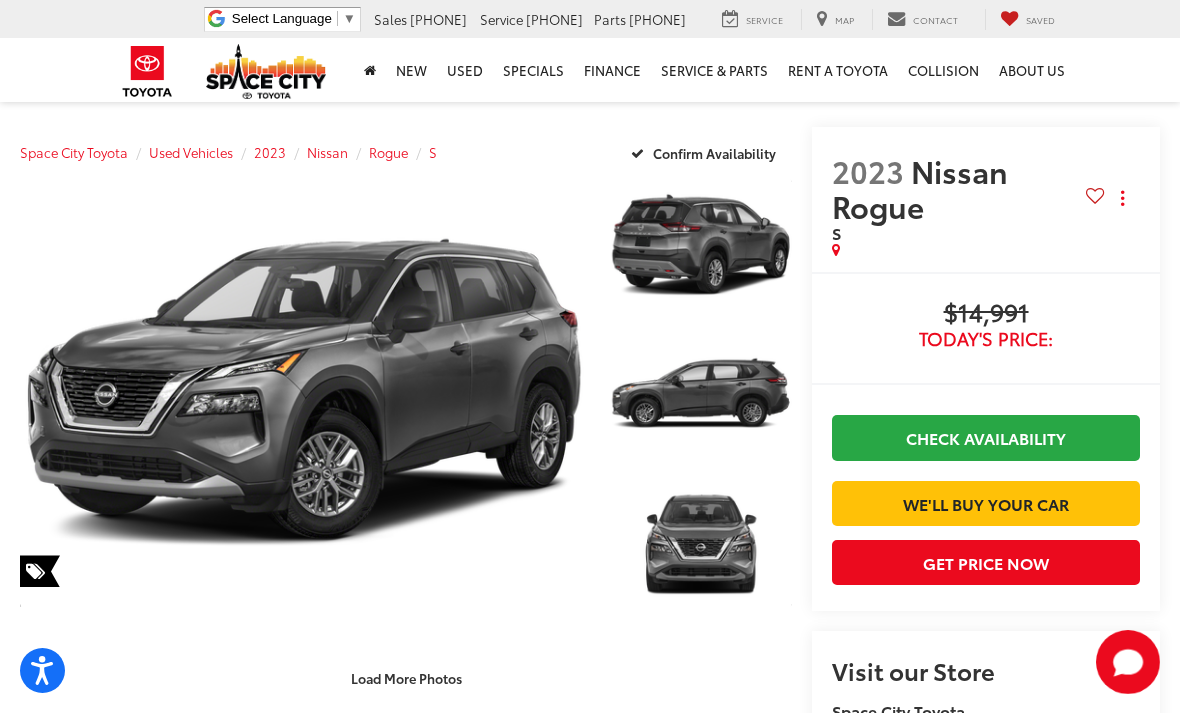 scroll, scrollTop: 0, scrollLeft: 0, axis: both 